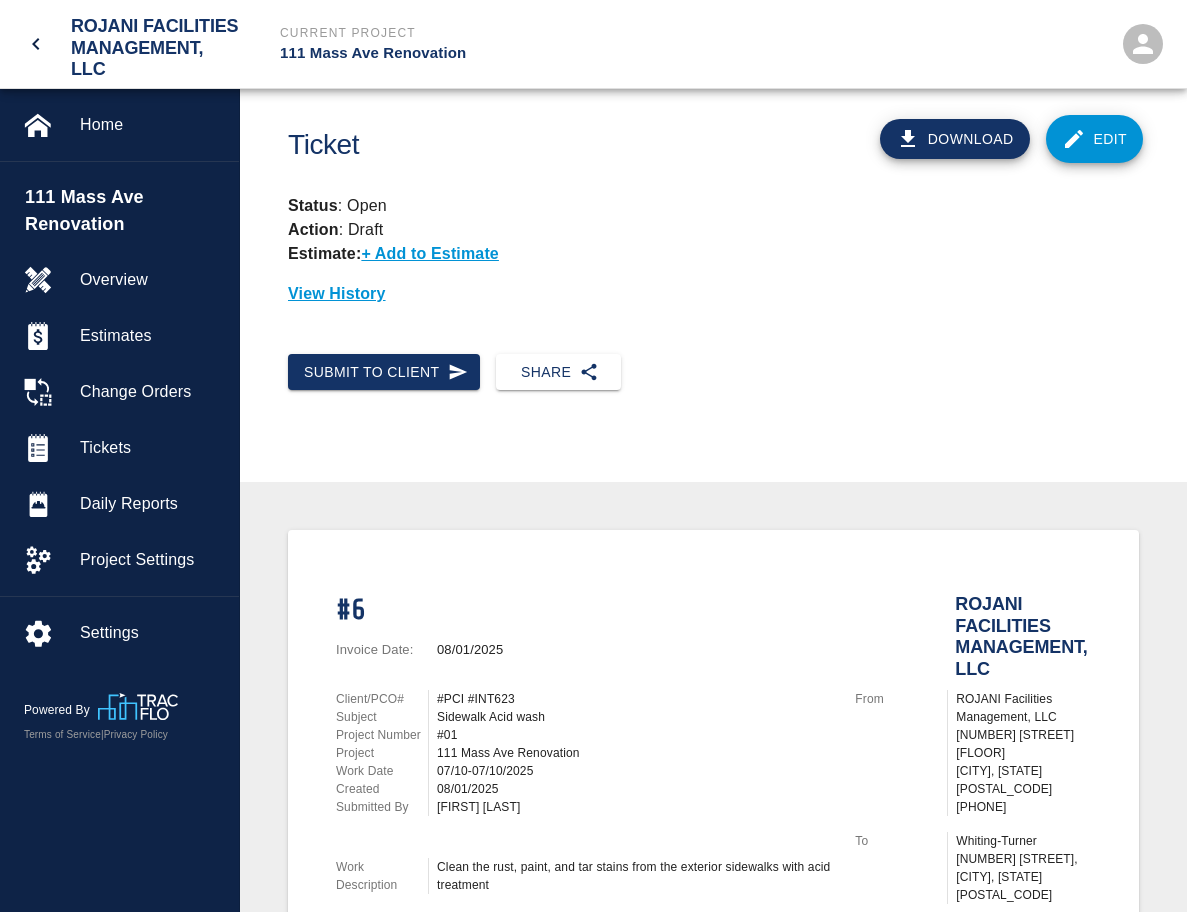 scroll, scrollTop: 0, scrollLeft: 0, axis: both 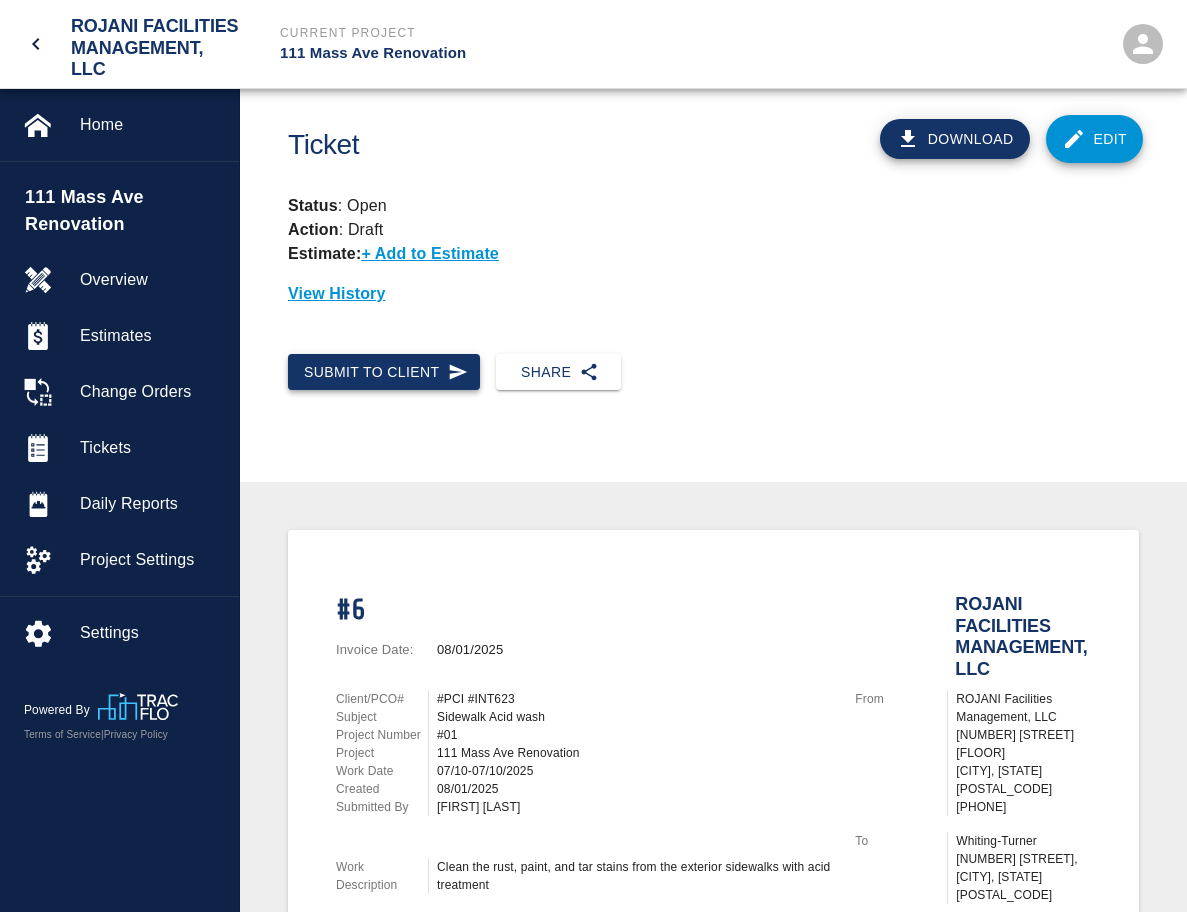 click on "Submit to Client" at bounding box center [384, 372] 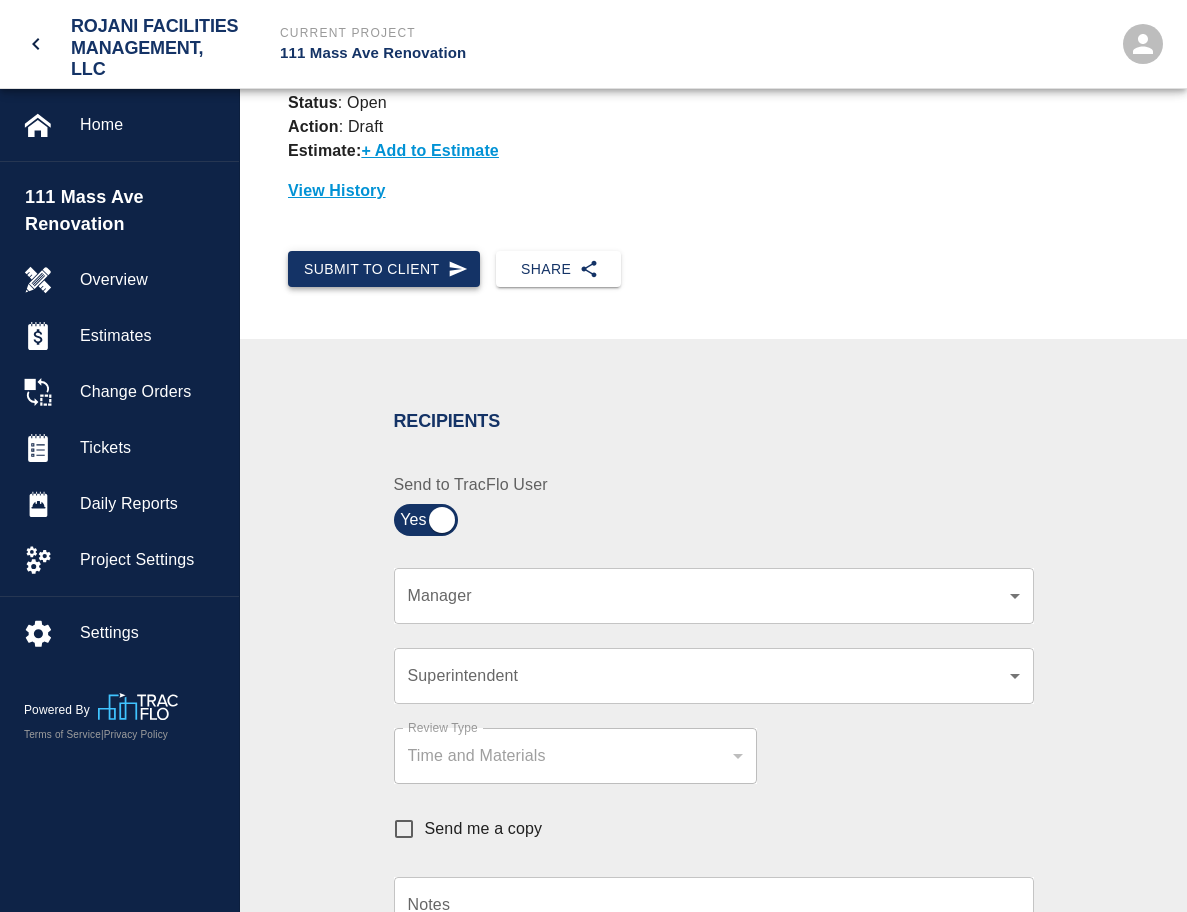 scroll, scrollTop: 300, scrollLeft: 0, axis: vertical 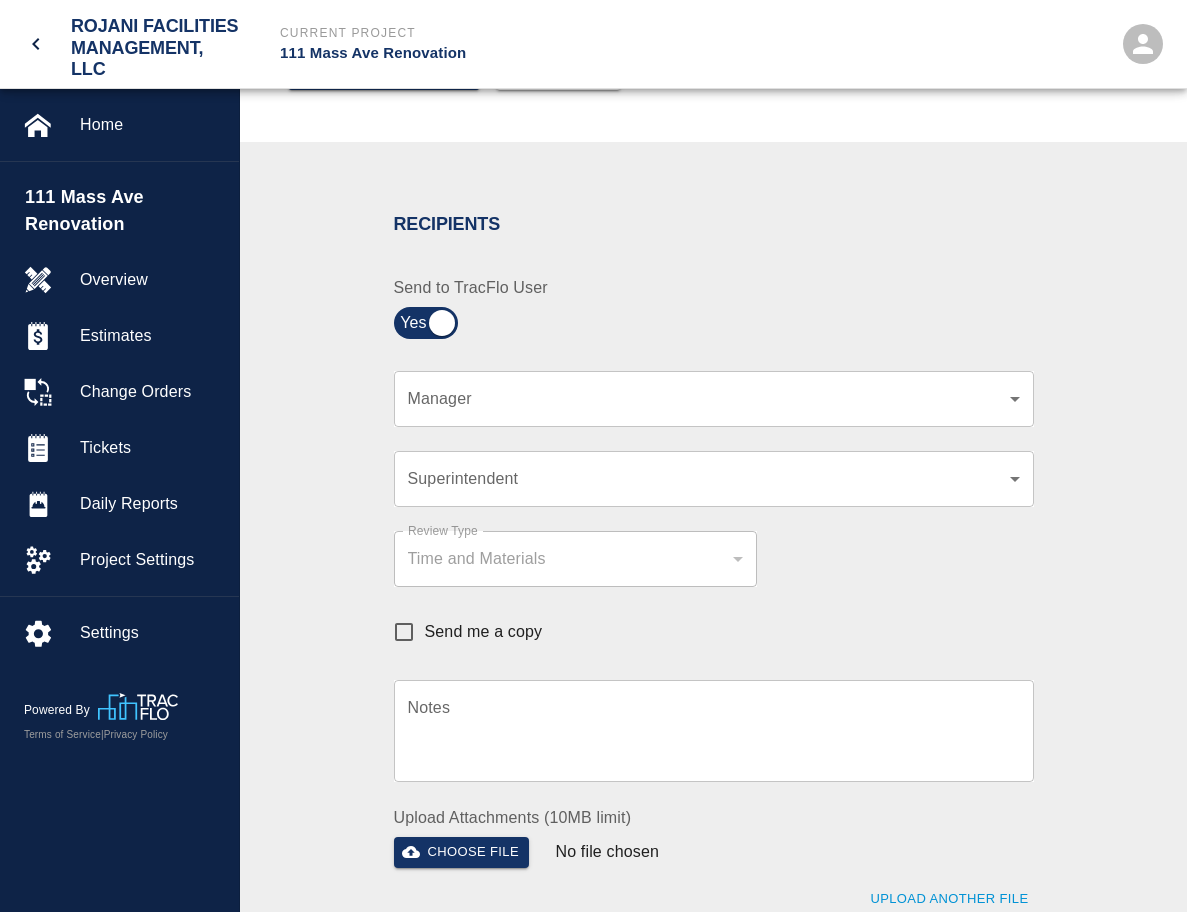 click on "ROJANI Facilities Management, LLC  Current Project 111 Mass Ave Renovation Home 111 Mass Ave Renovation Overview Estimates Change Orders Tickets Daily Reports Project Settings Settings Powered By Terms of Service  |  Privacy Policy Ticket Download Edit Status :   Open Action :   Draft Estimate:  + Add to Estimate View History Submit to Client Share Recipients Internal Team ​ Internal Team Notes x Notes Cancel Send Recipients Send to TracFlo User Manager ​ Manager Superintendent ​ Superintendent Review Type Time and Materials tm Review Type Send me a copy Notes x Notes Upload Attachments (10MB limit) Choose file No file chosen Upload Another File Cancel Send Request Time and Material Revision Notes   * x Notes   * Upload Attachments (10MB limit) Choose file No file chosen Upload Another File Cancel Send Time and Materials Reject Notes   * x Notes   * Upload Attachments (10MB limit) Choose file No file chosen Cancel Send Approve Ticket Time and Materials Signature Clear Notes x *" at bounding box center [593, 156] 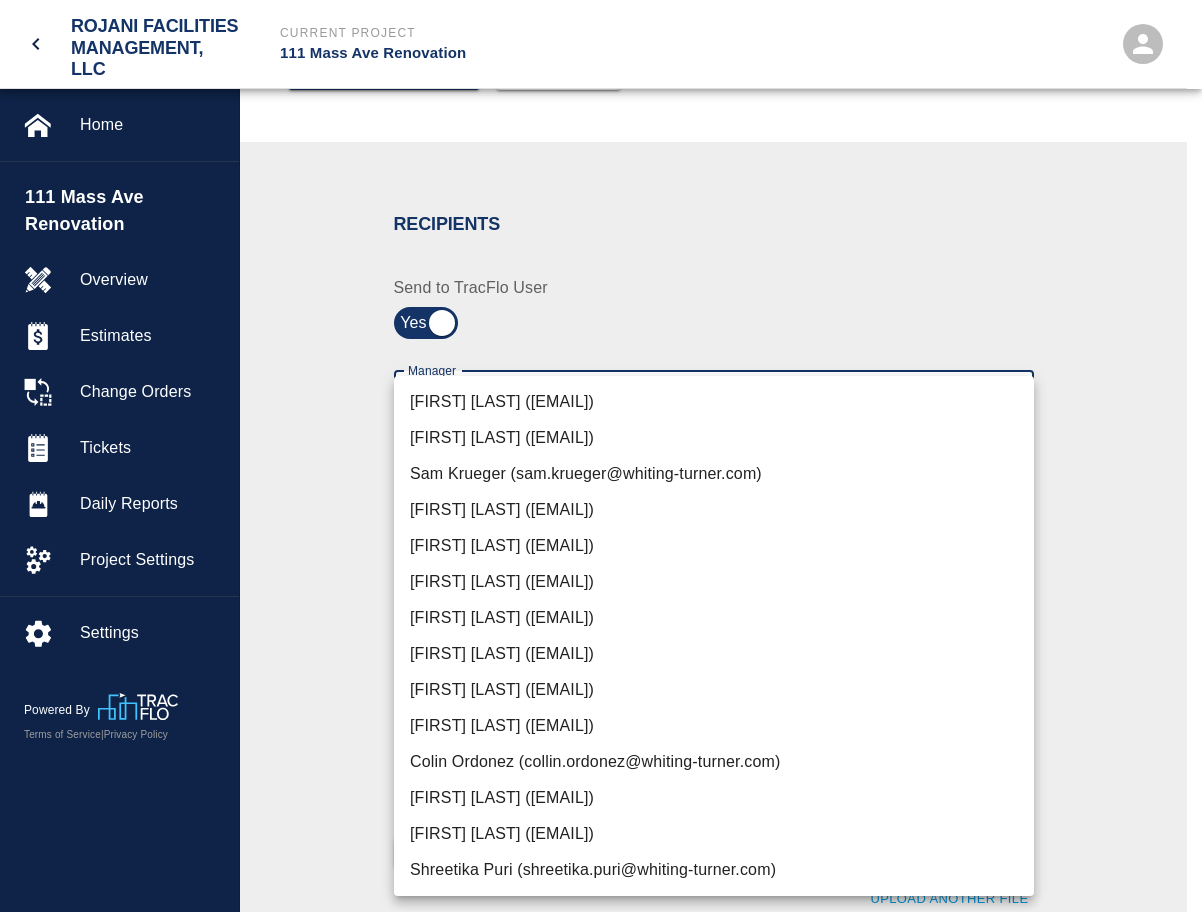 click on "[FIRST] [LAST] ([EMAIL])" at bounding box center (714, 546) 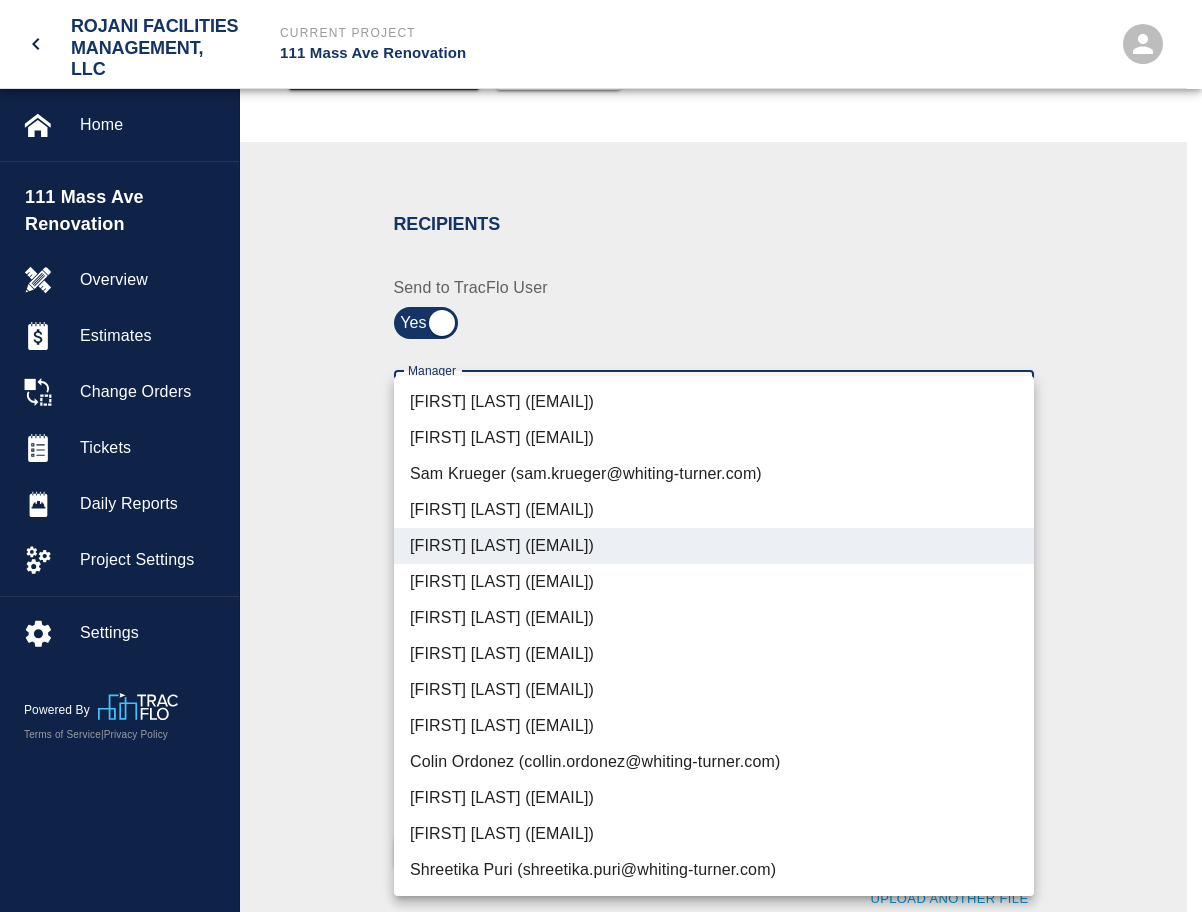 click at bounding box center [601, 456] 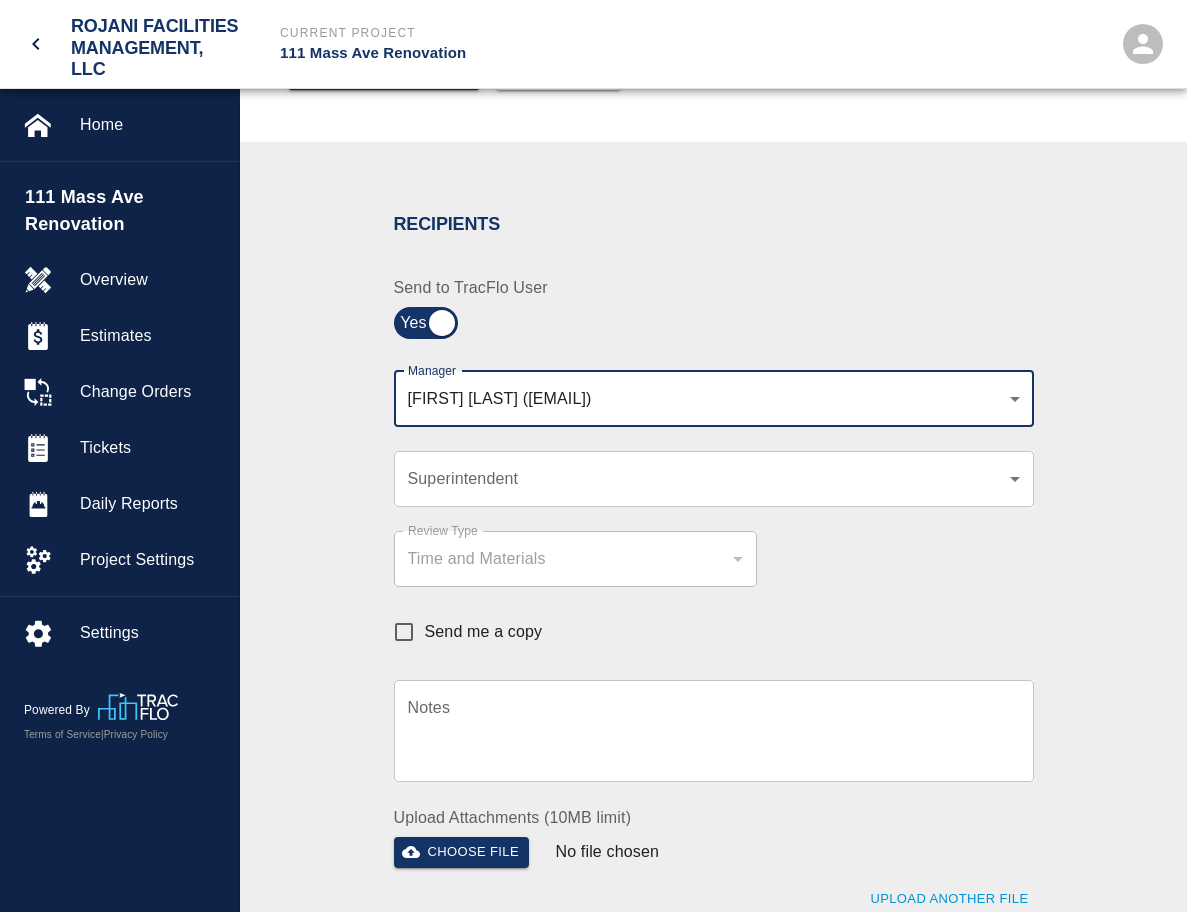 click on "​ Superintendent" at bounding box center (714, 479) 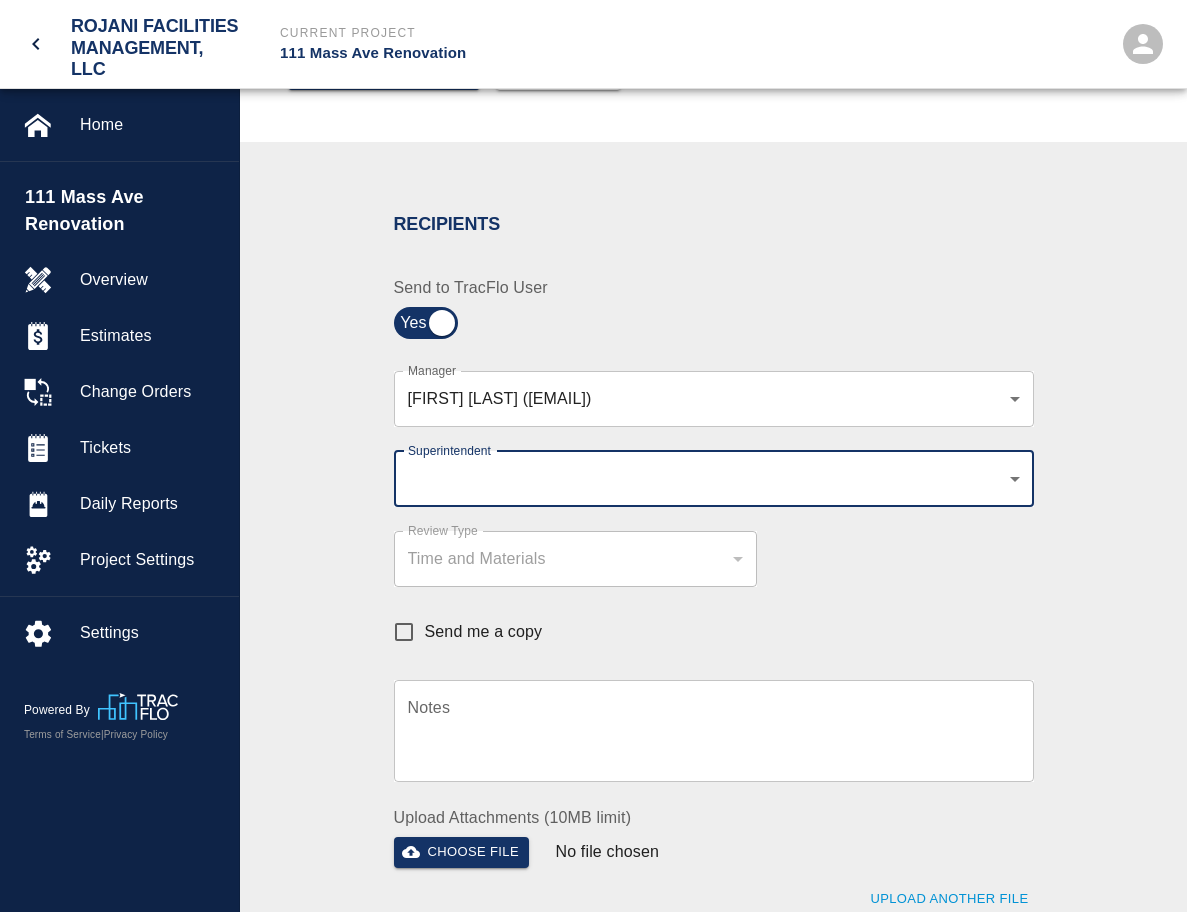 click on "​ Superintendent" at bounding box center (714, 479) 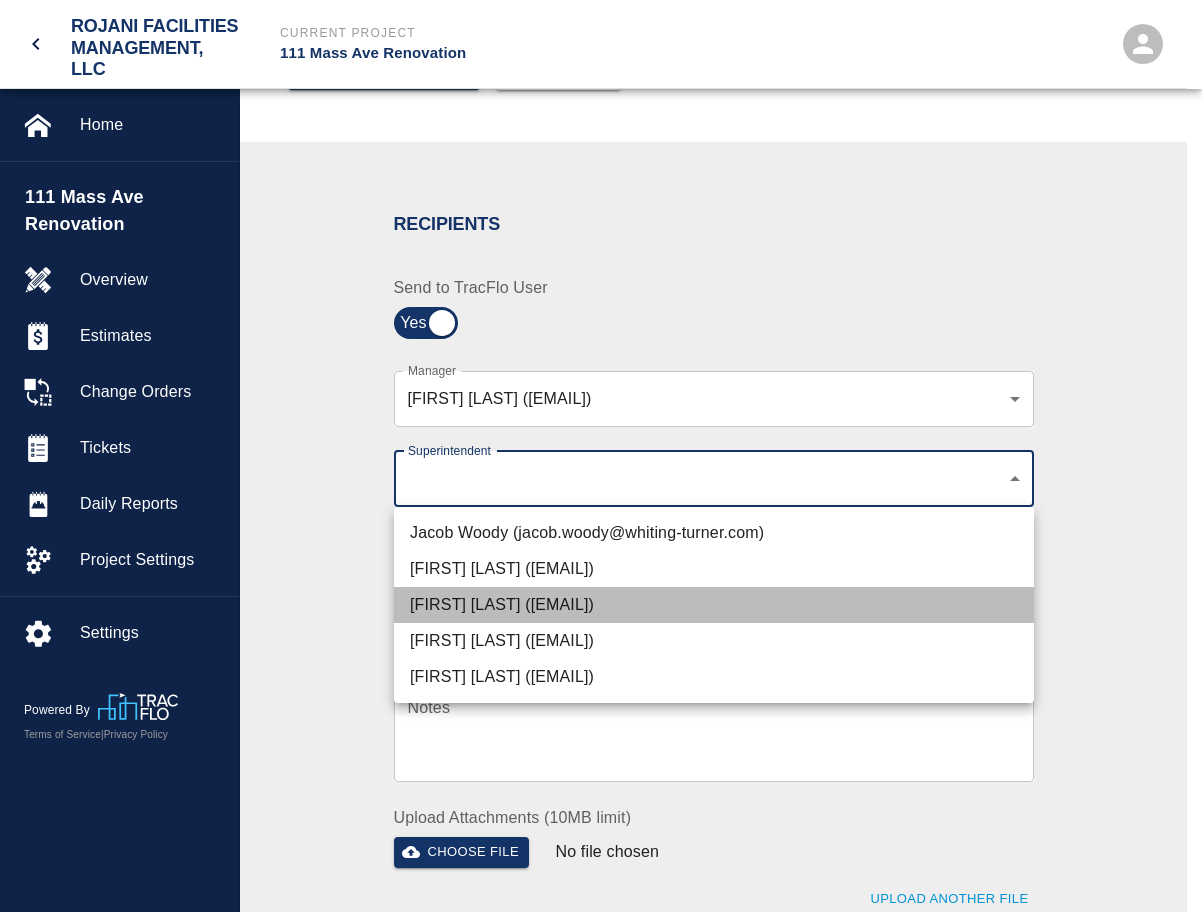 click on "[FIRST] [LAST] ([EMAIL])" at bounding box center (714, 605) 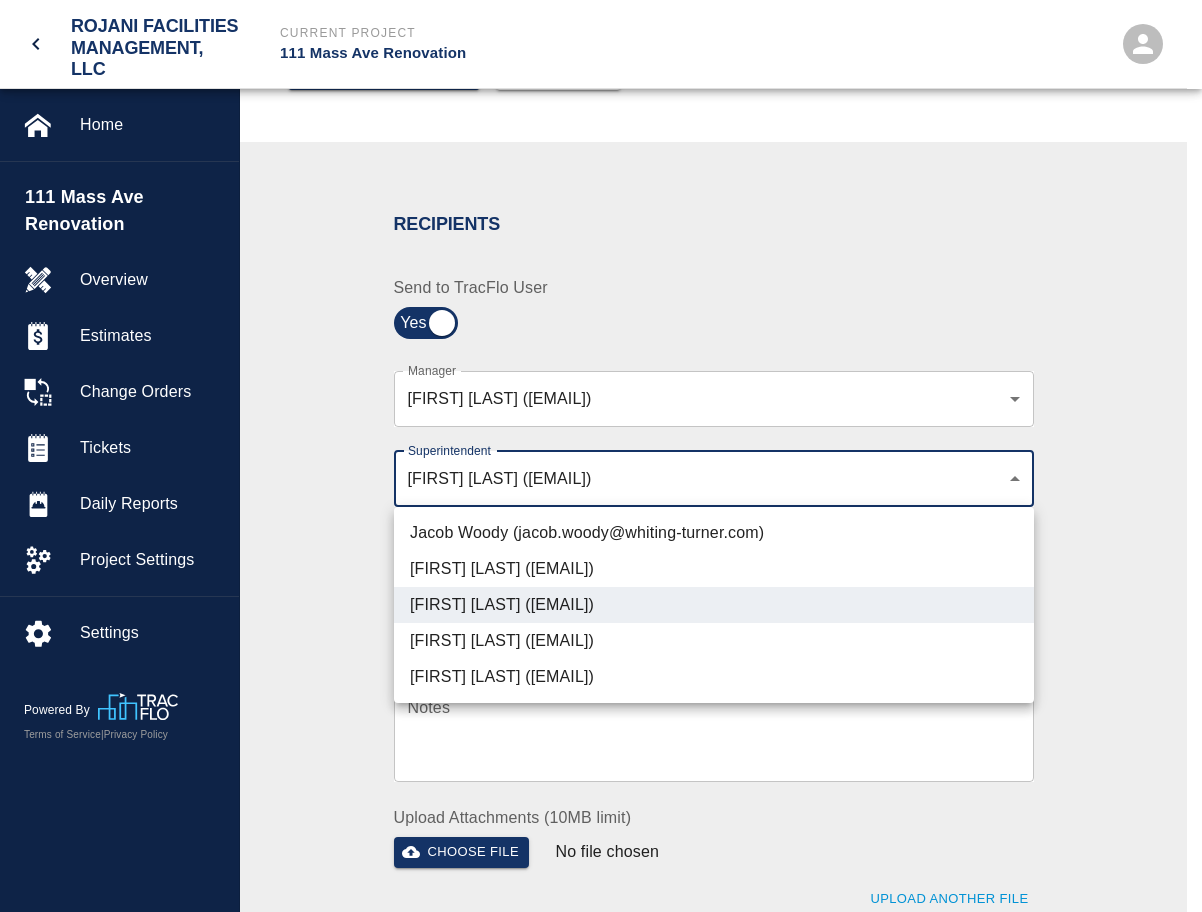 click at bounding box center (601, 456) 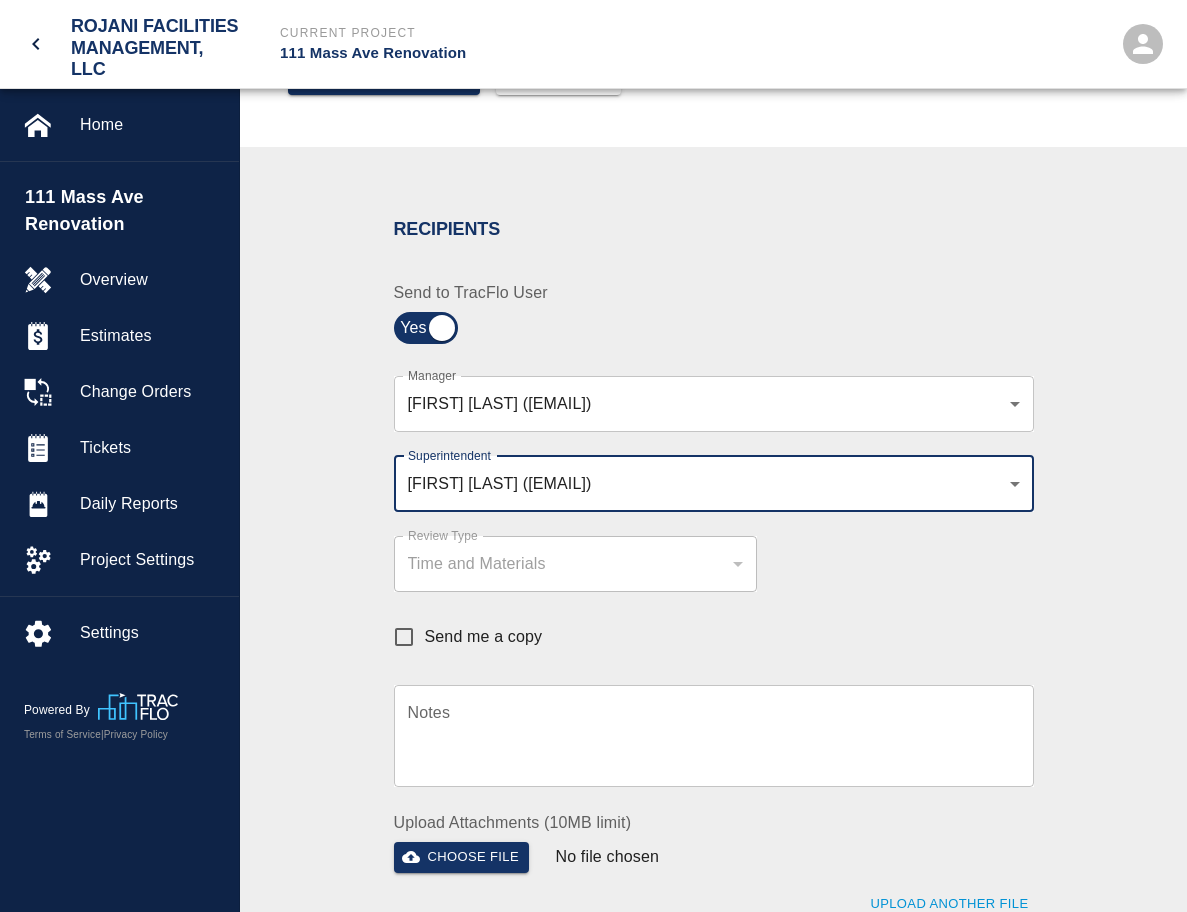 scroll, scrollTop: 300, scrollLeft: 0, axis: vertical 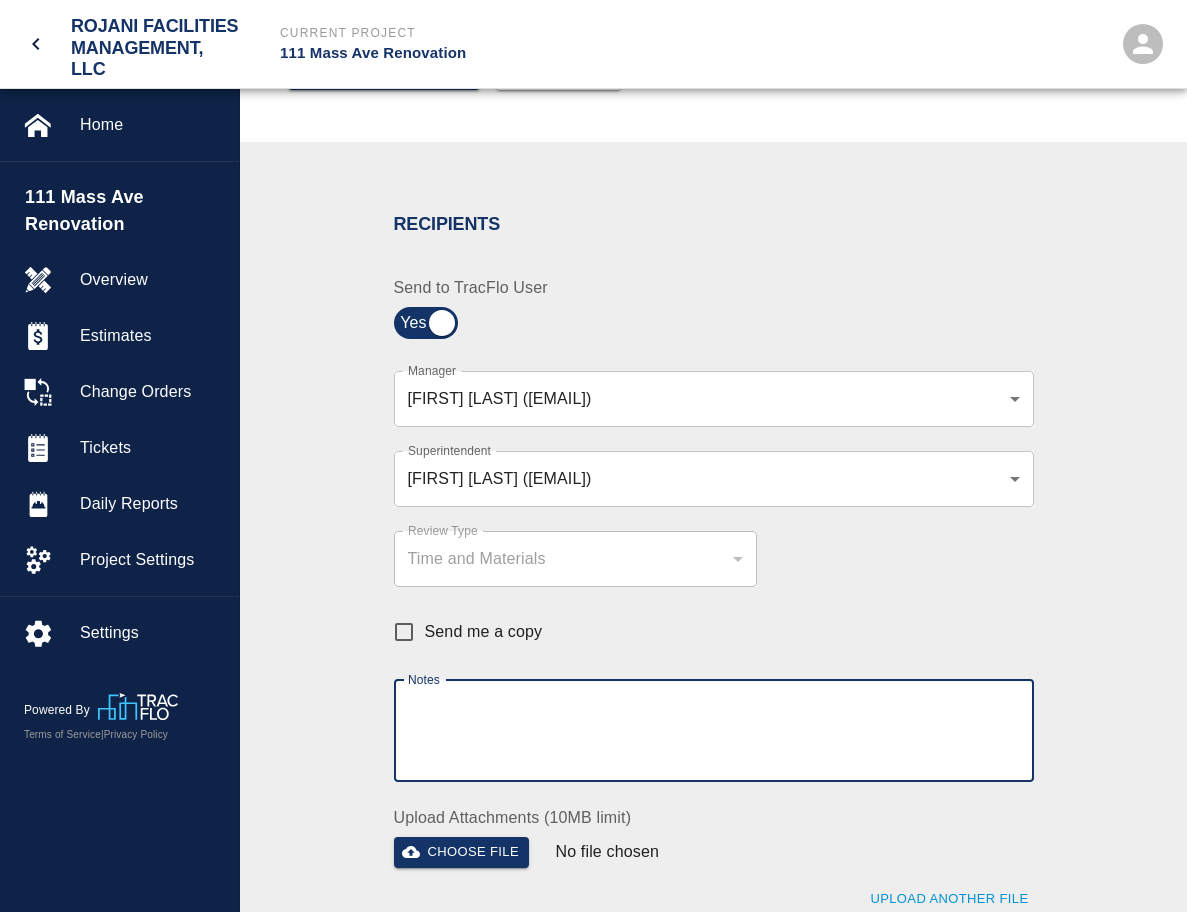 click on "Notes" at bounding box center [714, 730] 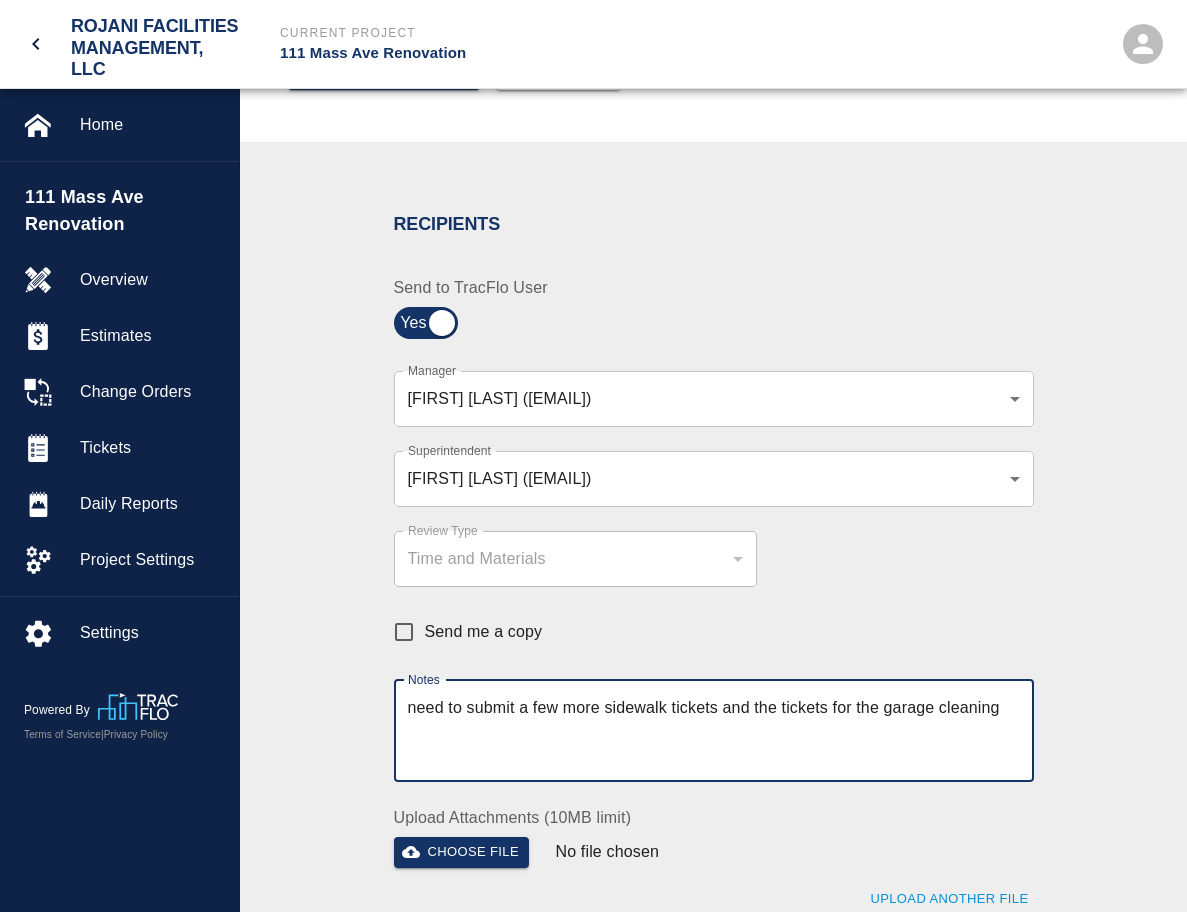 scroll, scrollTop: 600, scrollLeft: 0, axis: vertical 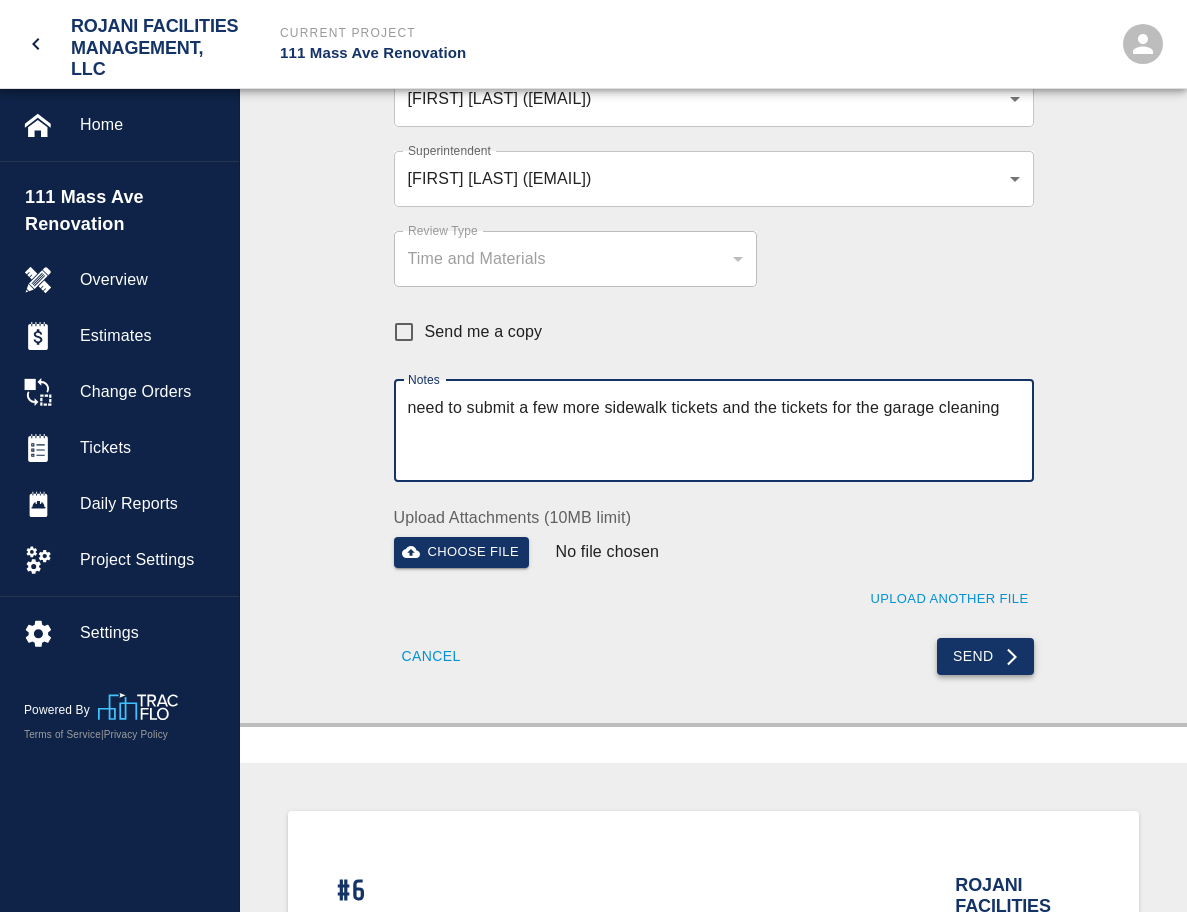 type on "need to submit a few more sidewalk tickets and the tickets for the garage cleaning" 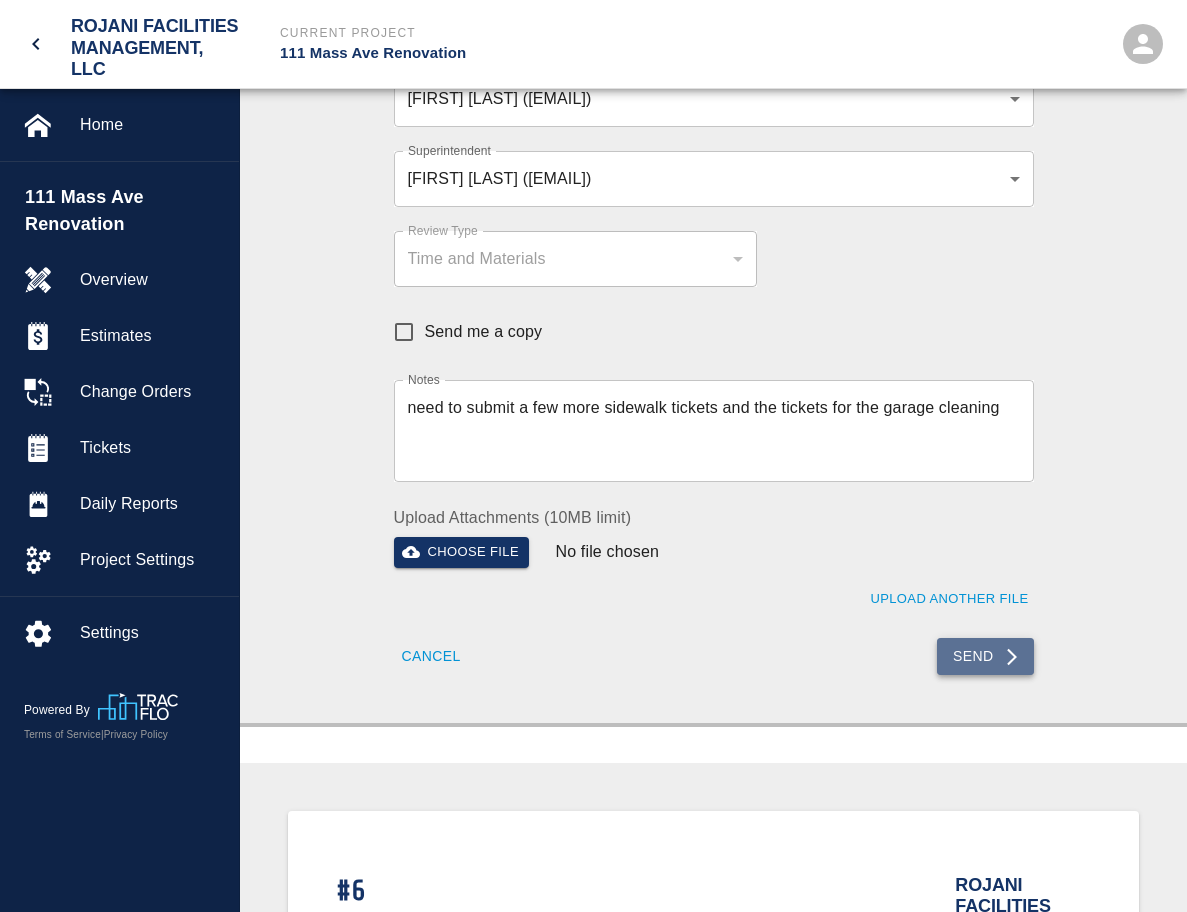 click on "Send" at bounding box center [985, 656] 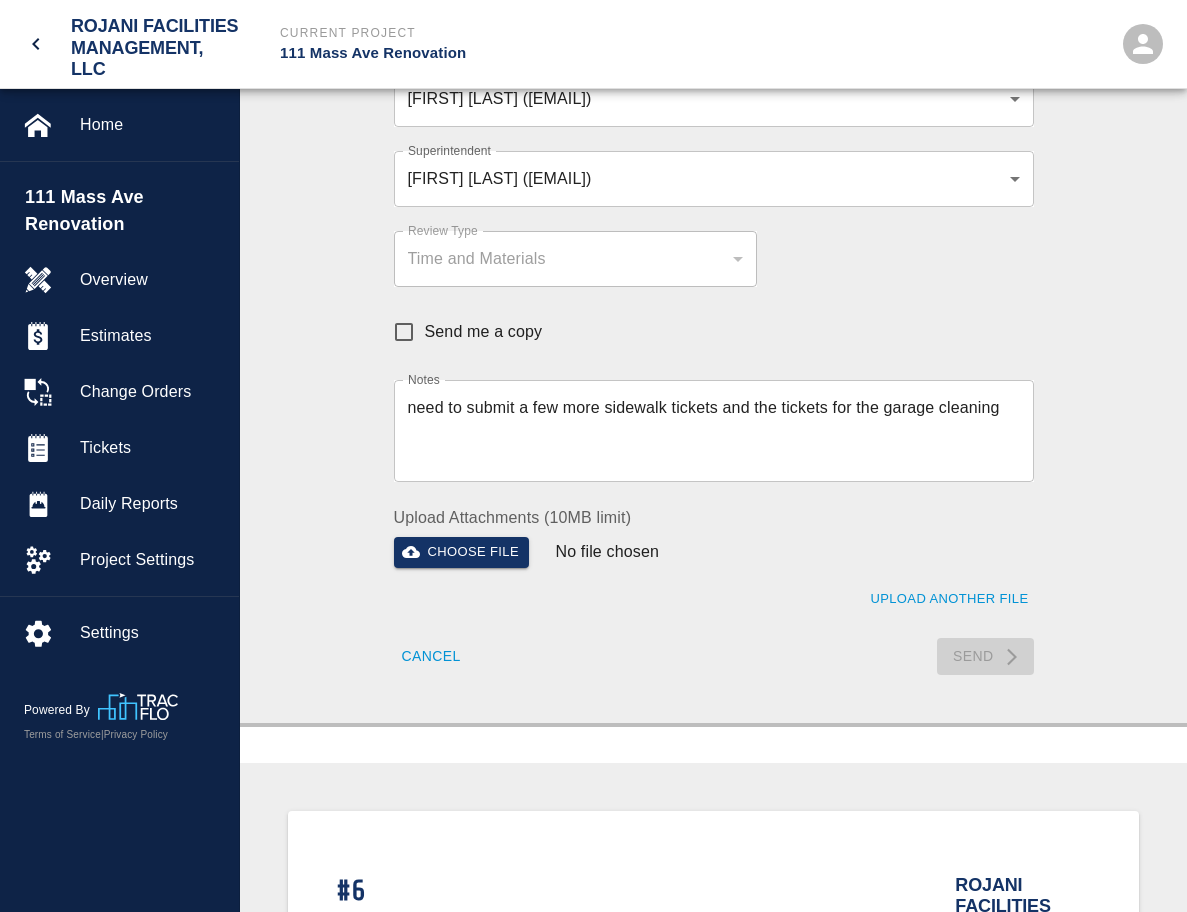 type 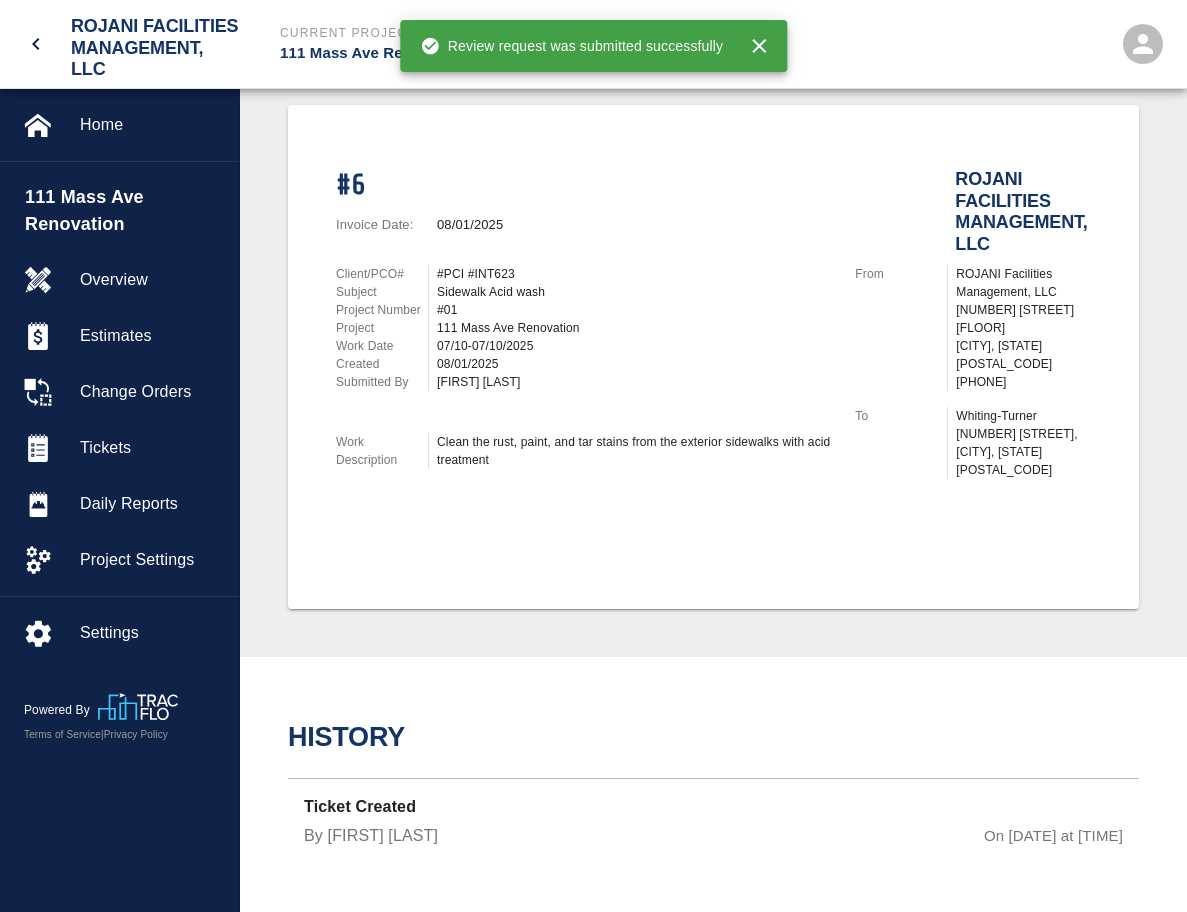 scroll, scrollTop: 410, scrollLeft: 0, axis: vertical 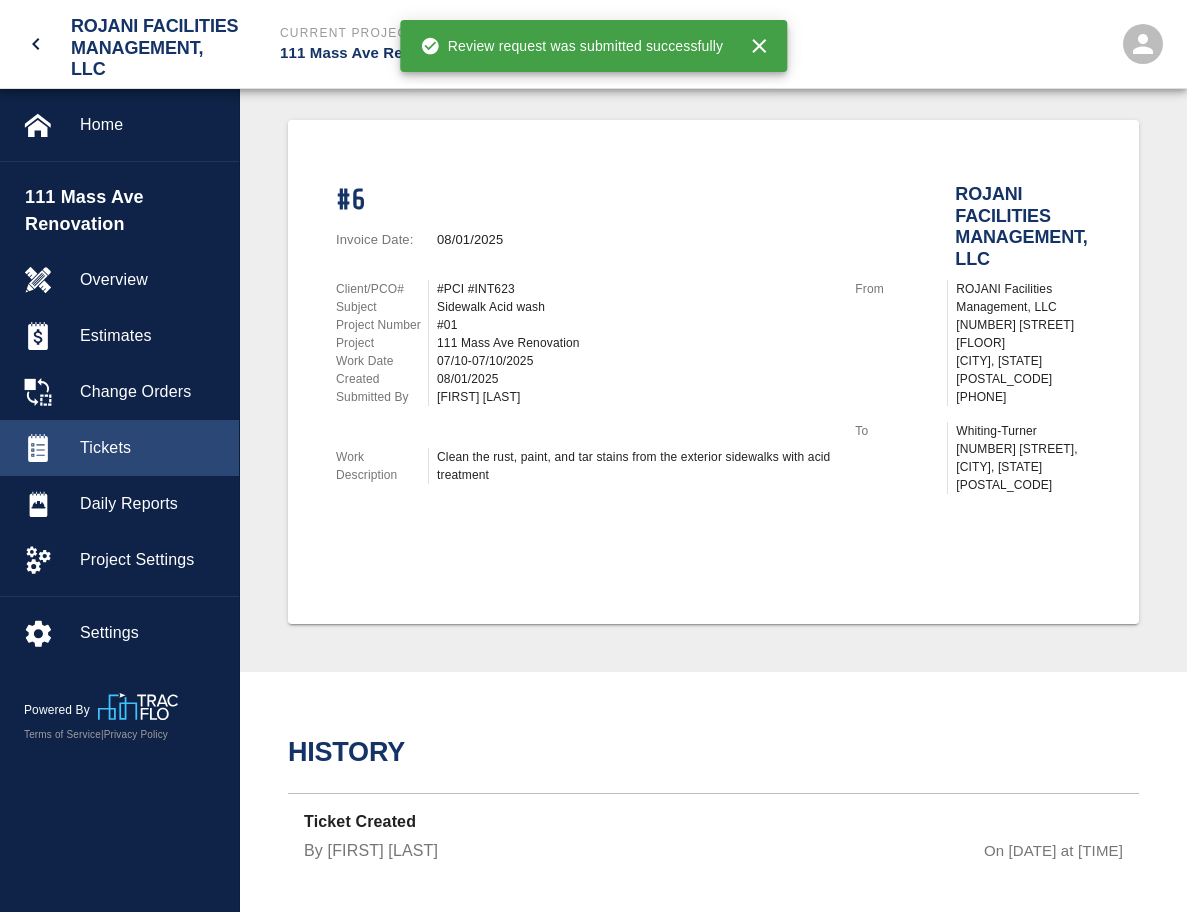 click on "Tickets" at bounding box center [151, 448] 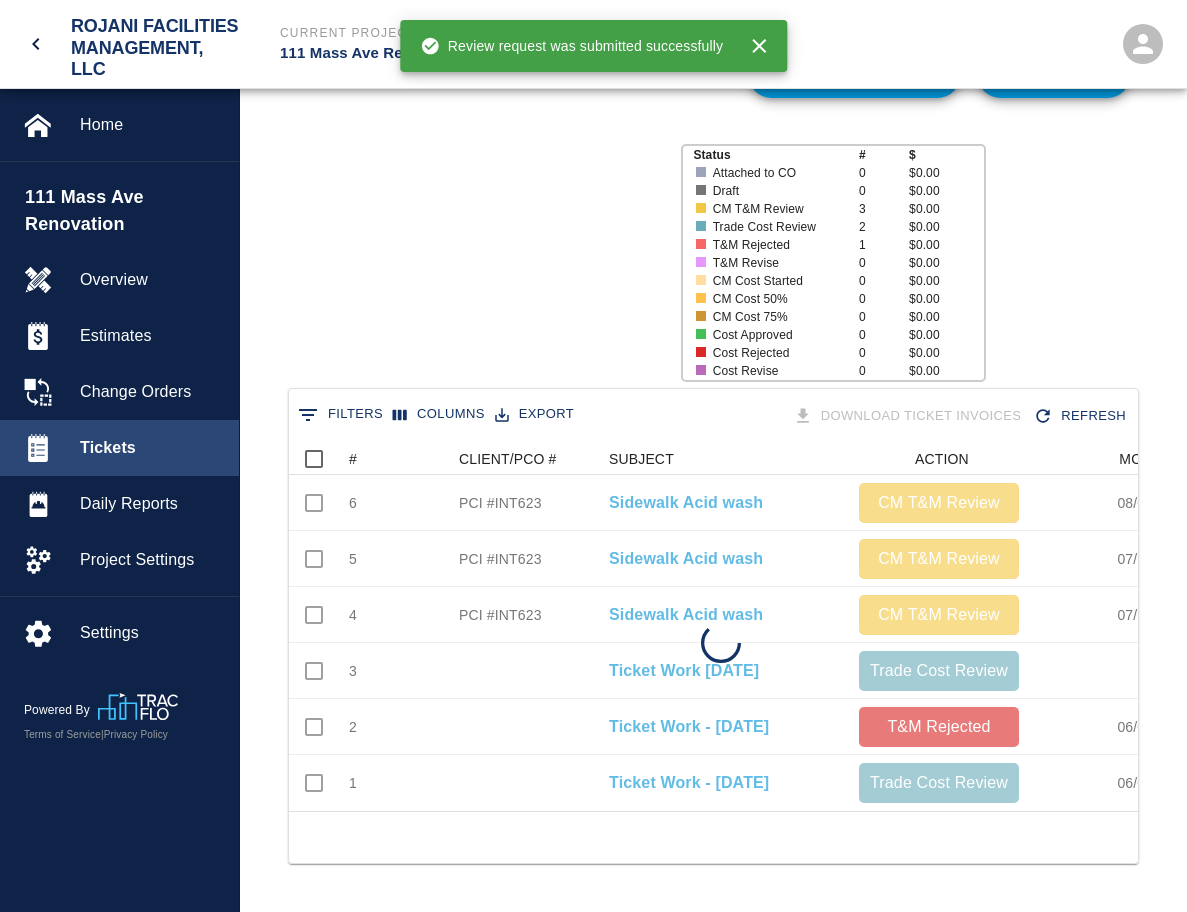 scroll, scrollTop: 0, scrollLeft: 0, axis: both 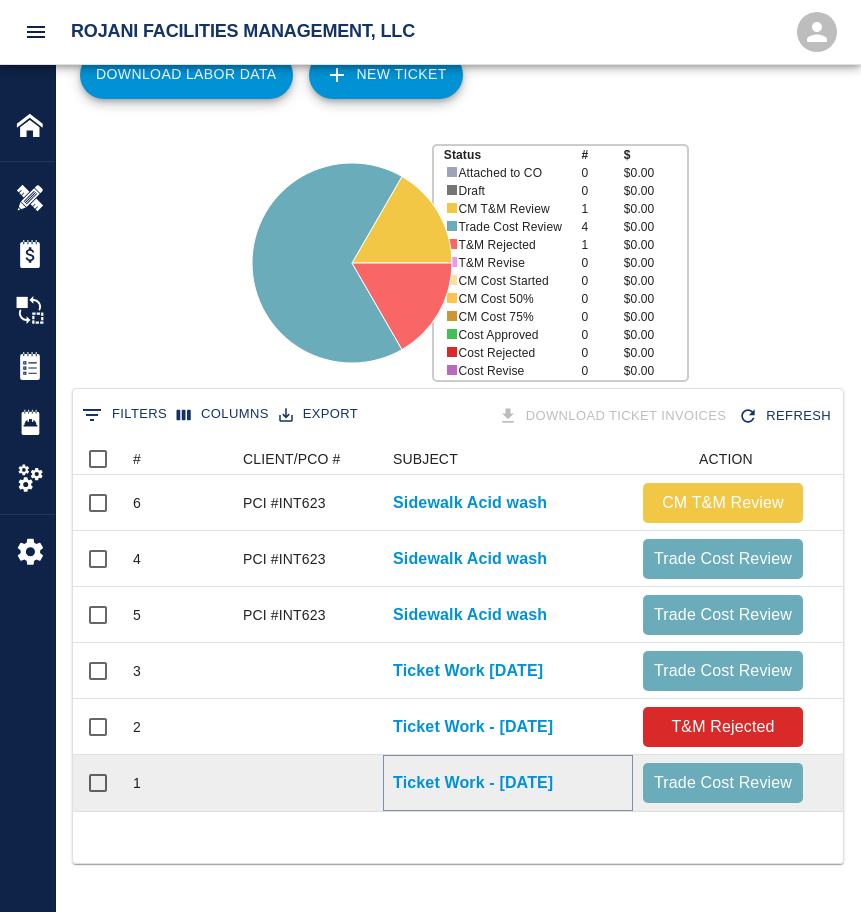 click on "Ticket Work - [DATE]" at bounding box center [473, 783] 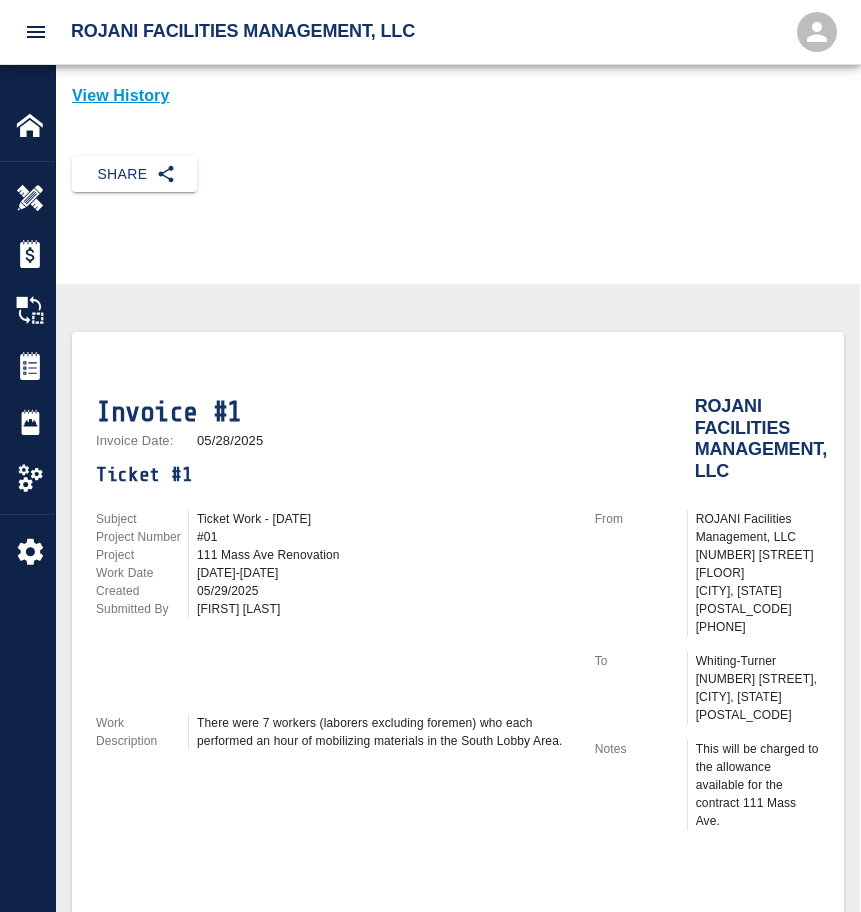 scroll, scrollTop: 200, scrollLeft: 0, axis: vertical 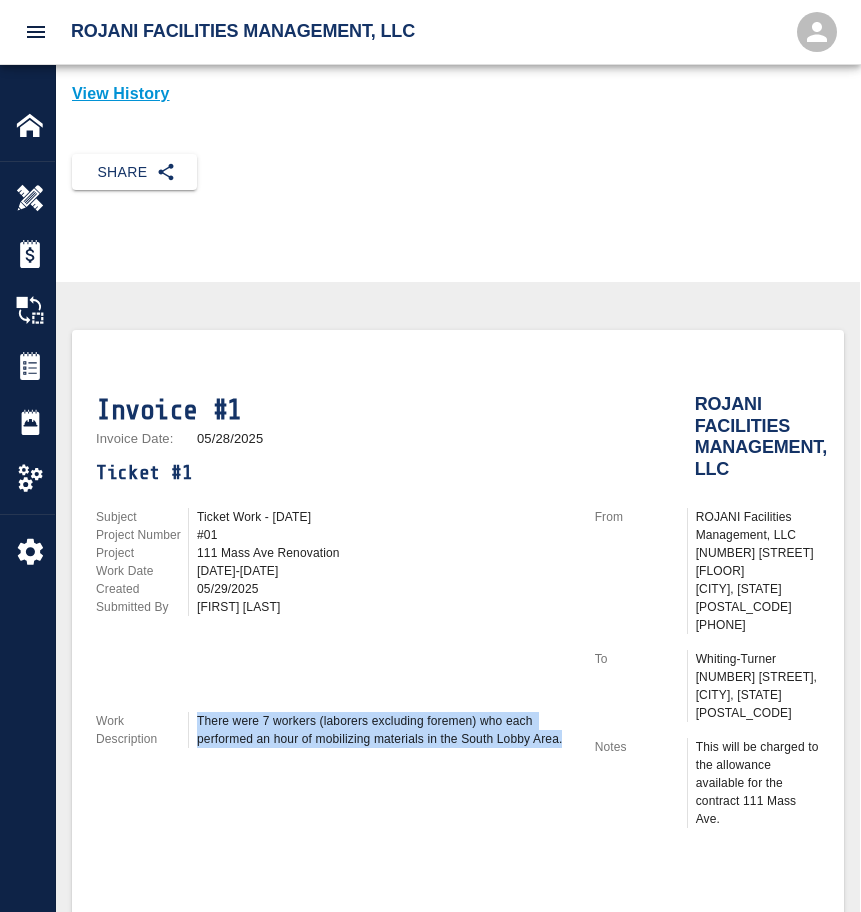 drag, startPoint x: 199, startPoint y: 703, endPoint x: 561, endPoint y: 728, distance: 362.86224 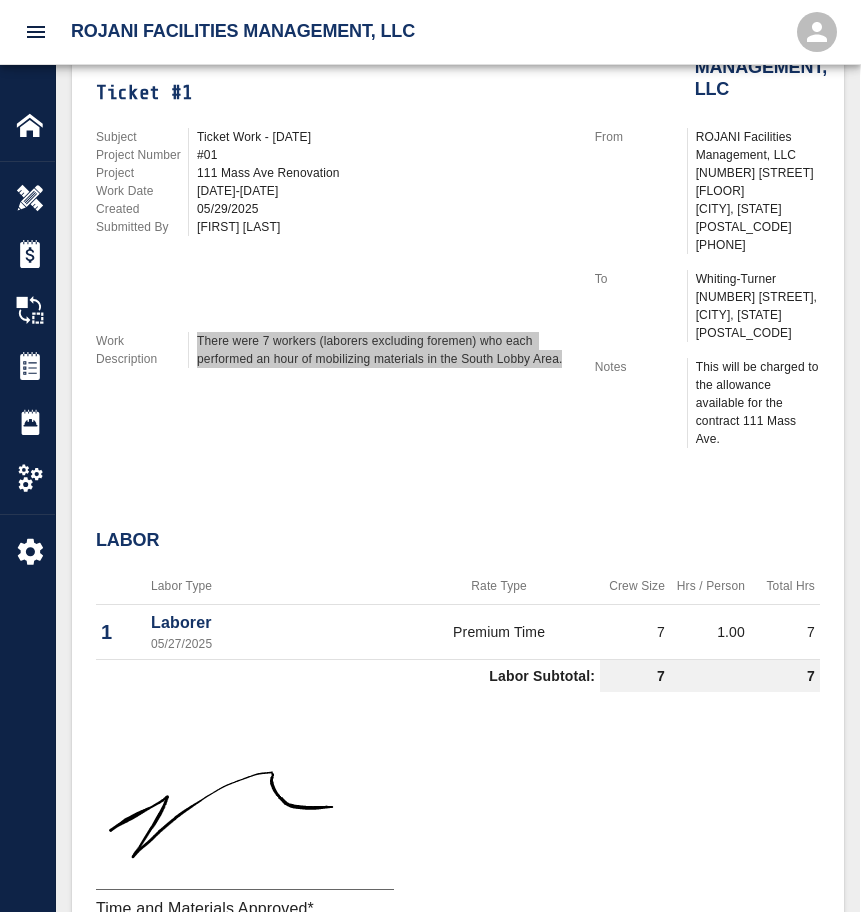 scroll, scrollTop: 0, scrollLeft: 0, axis: both 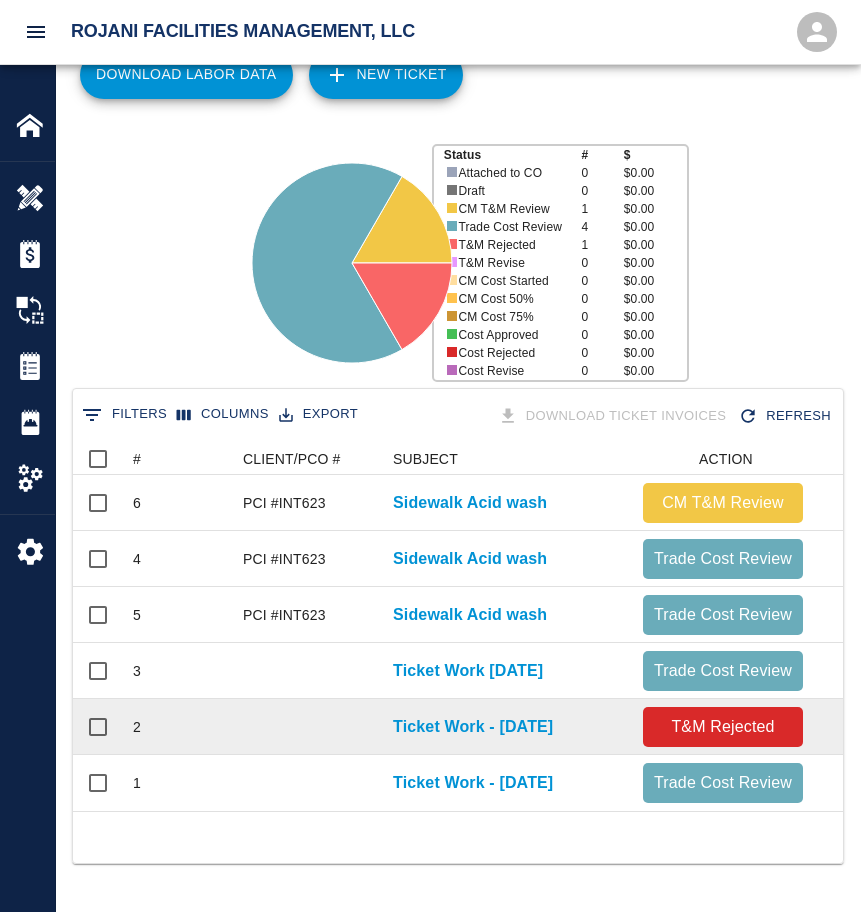 click at bounding box center (308, 727) 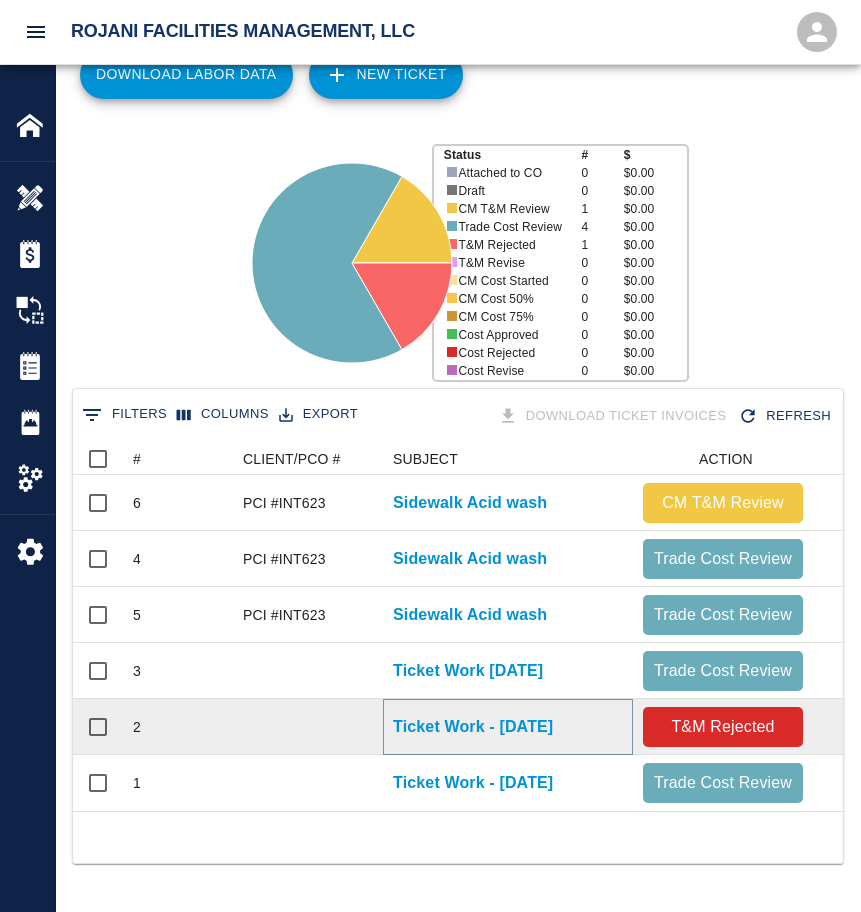 click on "Ticket Work - [DATE]" at bounding box center (473, 727) 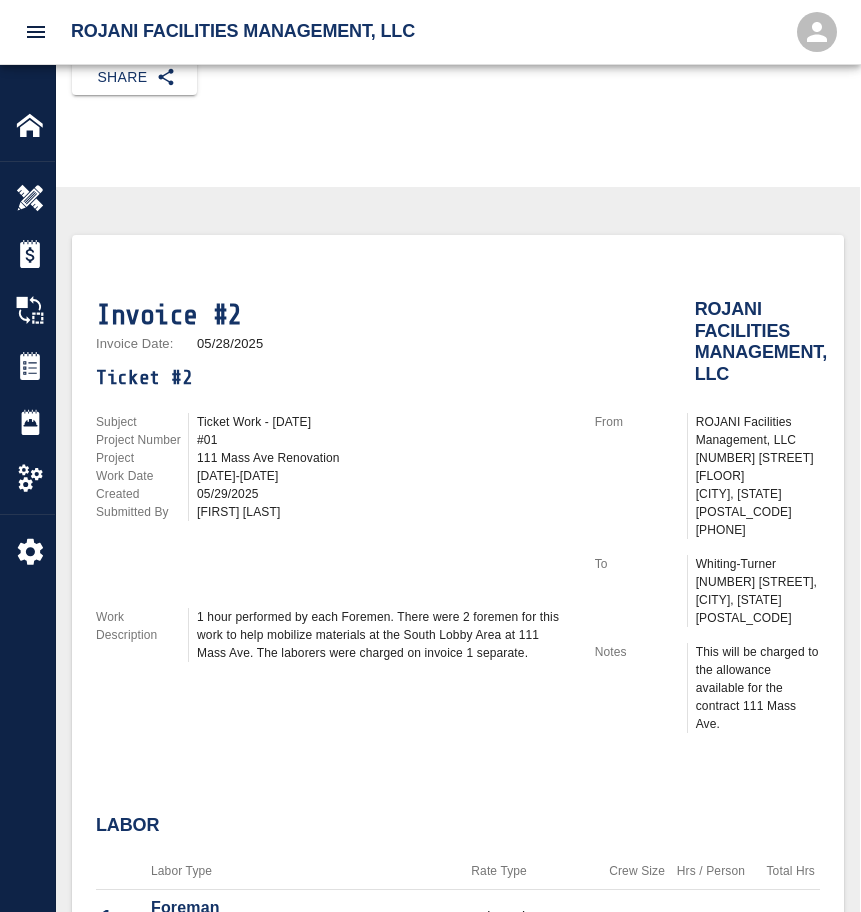 scroll, scrollTop: 0, scrollLeft: 0, axis: both 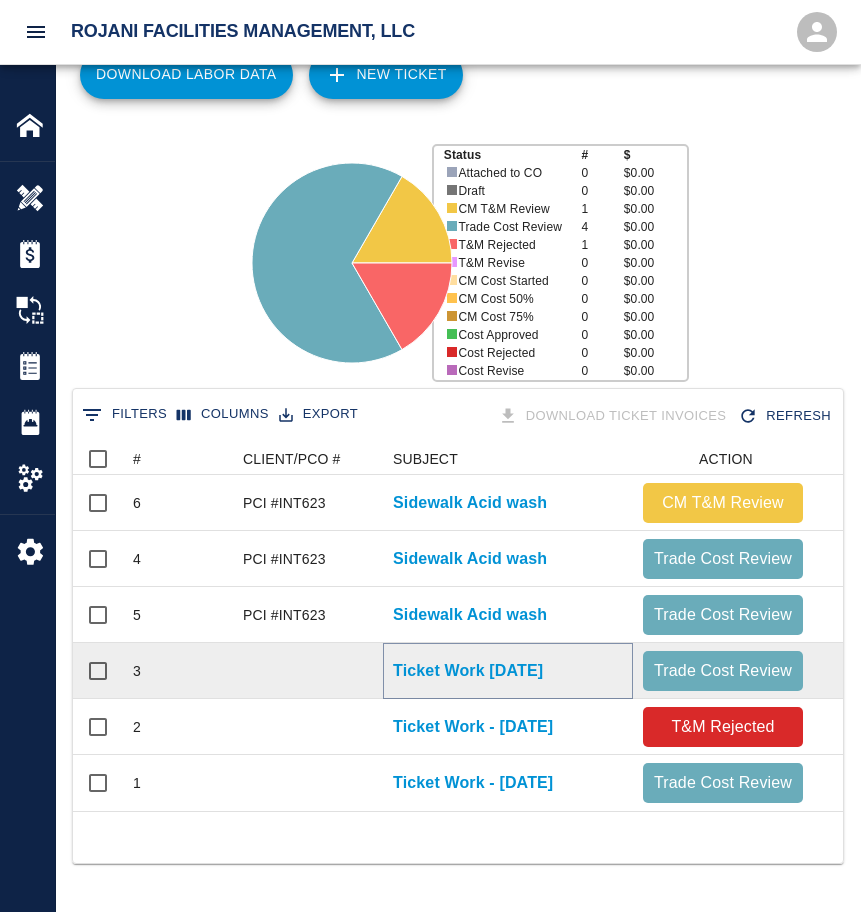 click on "Ticket Work [DATE]" at bounding box center (468, 671) 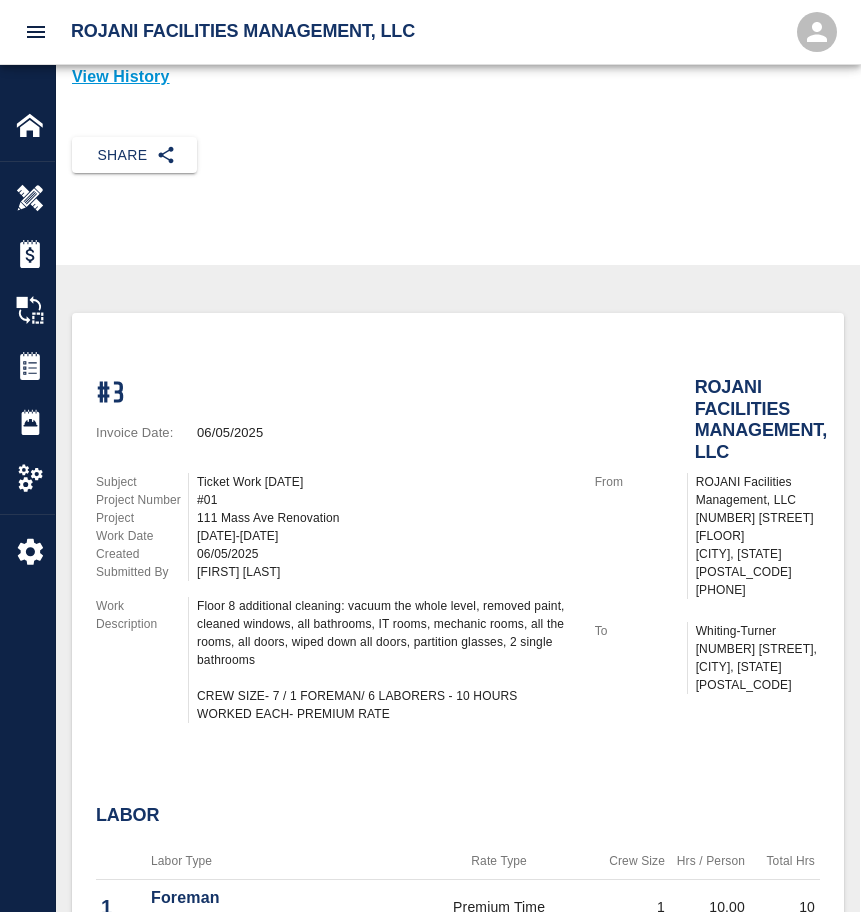 scroll, scrollTop: 200, scrollLeft: 0, axis: vertical 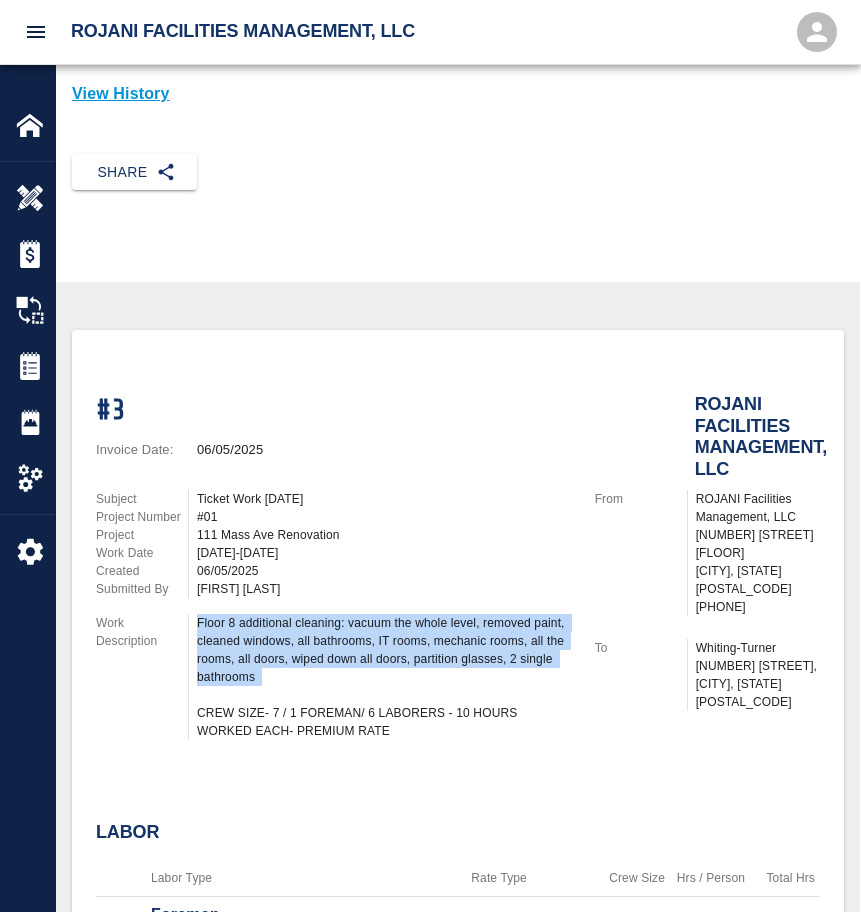 drag, startPoint x: 199, startPoint y: 616, endPoint x: 405, endPoint y: 671, distance: 213.21585 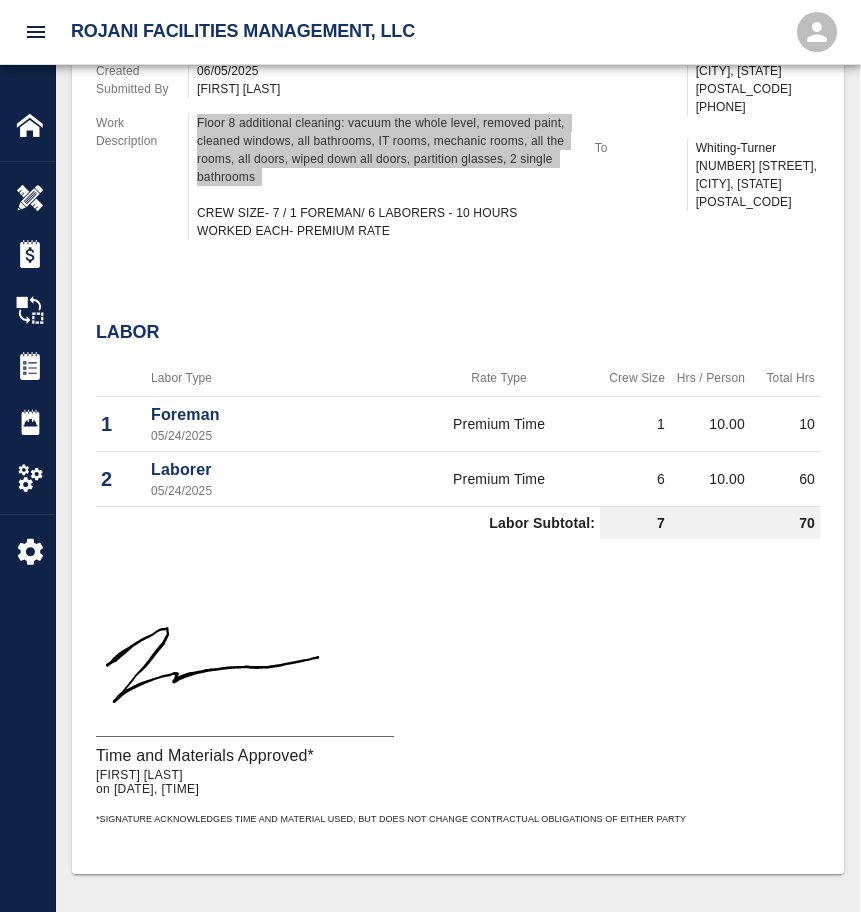 scroll, scrollTop: 0, scrollLeft: 0, axis: both 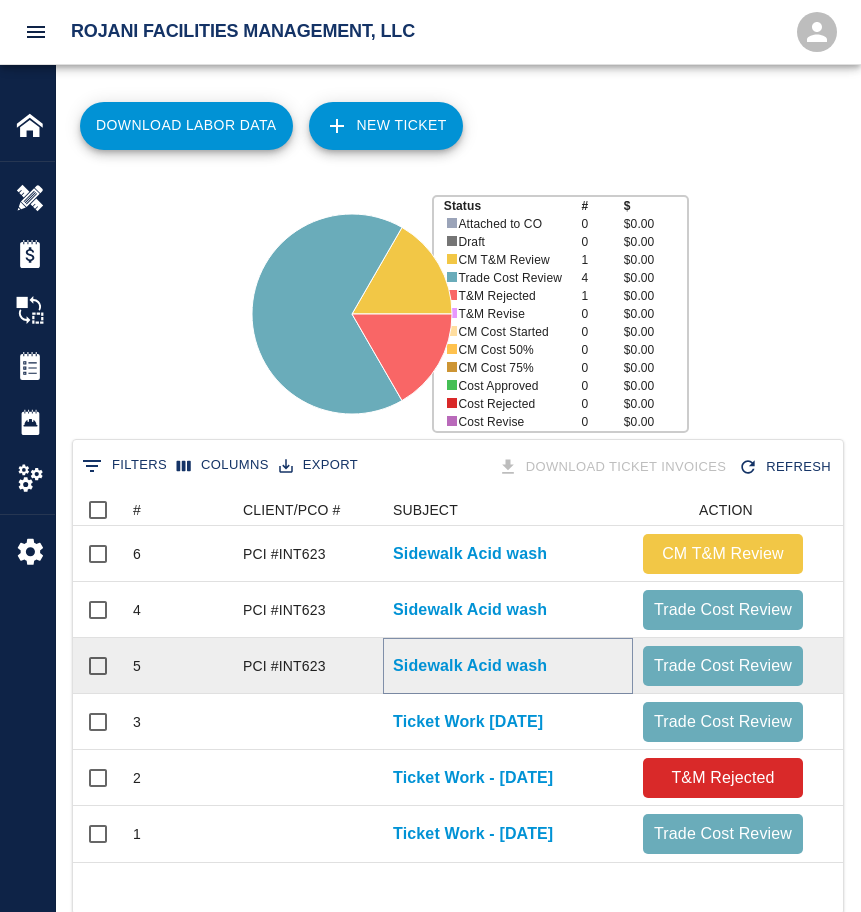 click on "Sidewalk Acid wash" at bounding box center (470, 666) 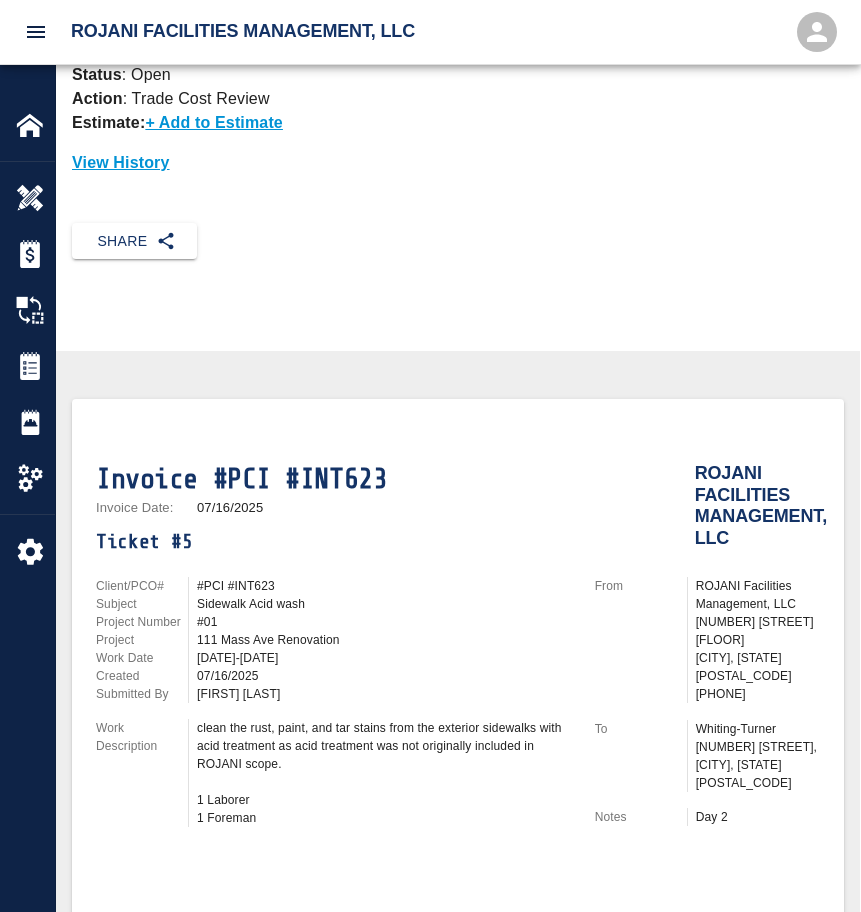 scroll, scrollTop: 200, scrollLeft: 0, axis: vertical 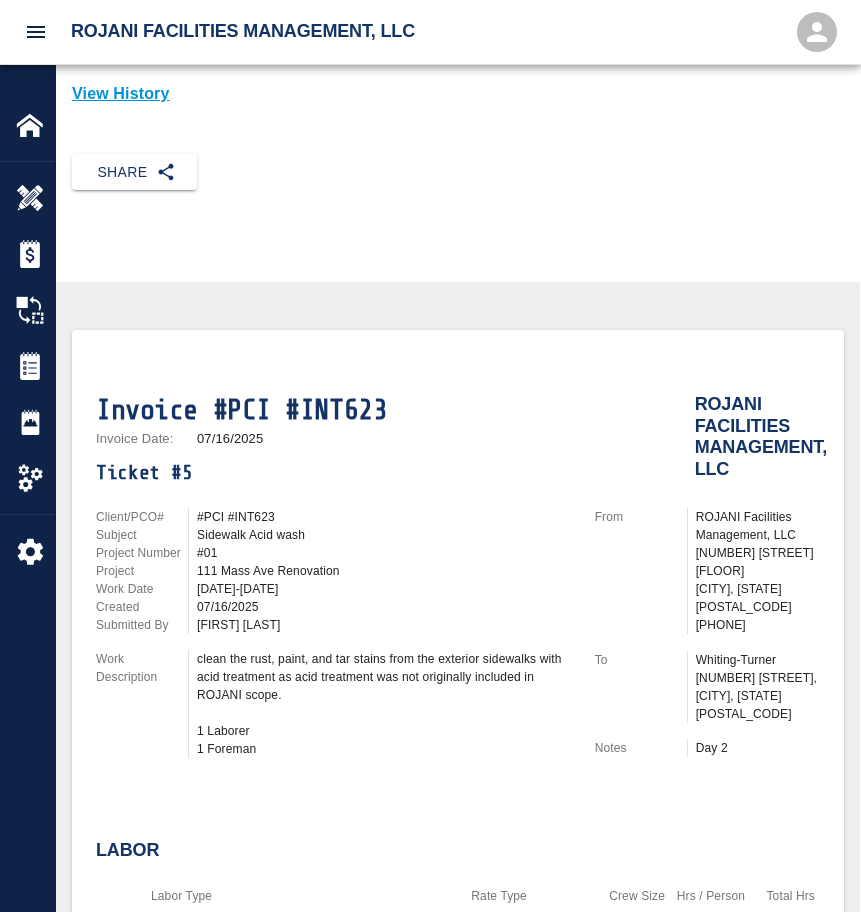 click on "clean the rust, paint, and tar stains from the exterior sidewalks with acid treatment as acid treatment was not originally included in ROJANI scope.
1 Laborer
1 Foreman" at bounding box center (384, 704) 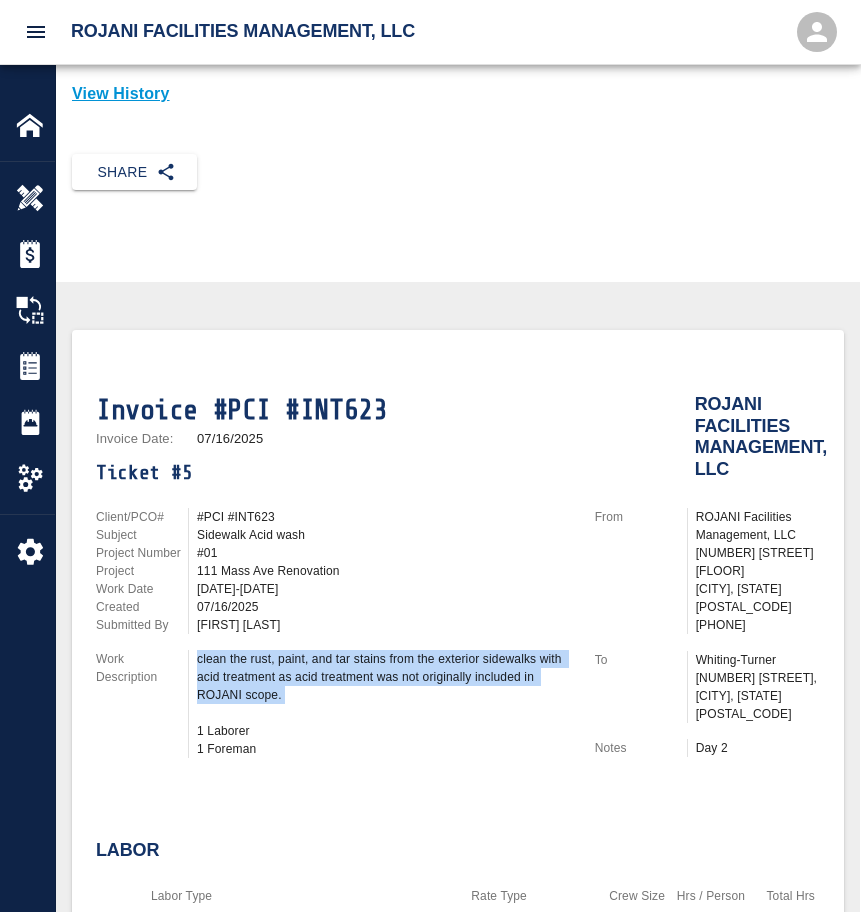 drag, startPoint x: 199, startPoint y: 655, endPoint x: 291, endPoint y: 695, distance: 100.31949 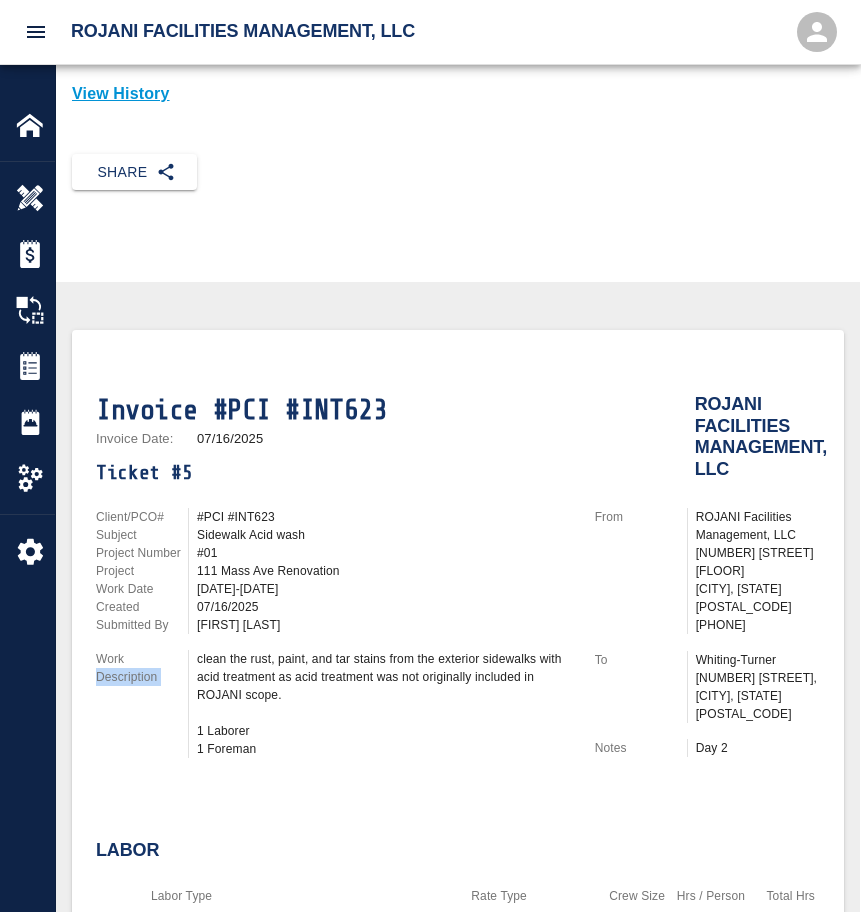 click on "Work Description clean the rust, paint, and tar stains from the exterior sidewalks with acid treatment as acid treatment was not originally included in ROJANI scope.
1 Laborer
1 Foreman" at bounding box center [333, 704] 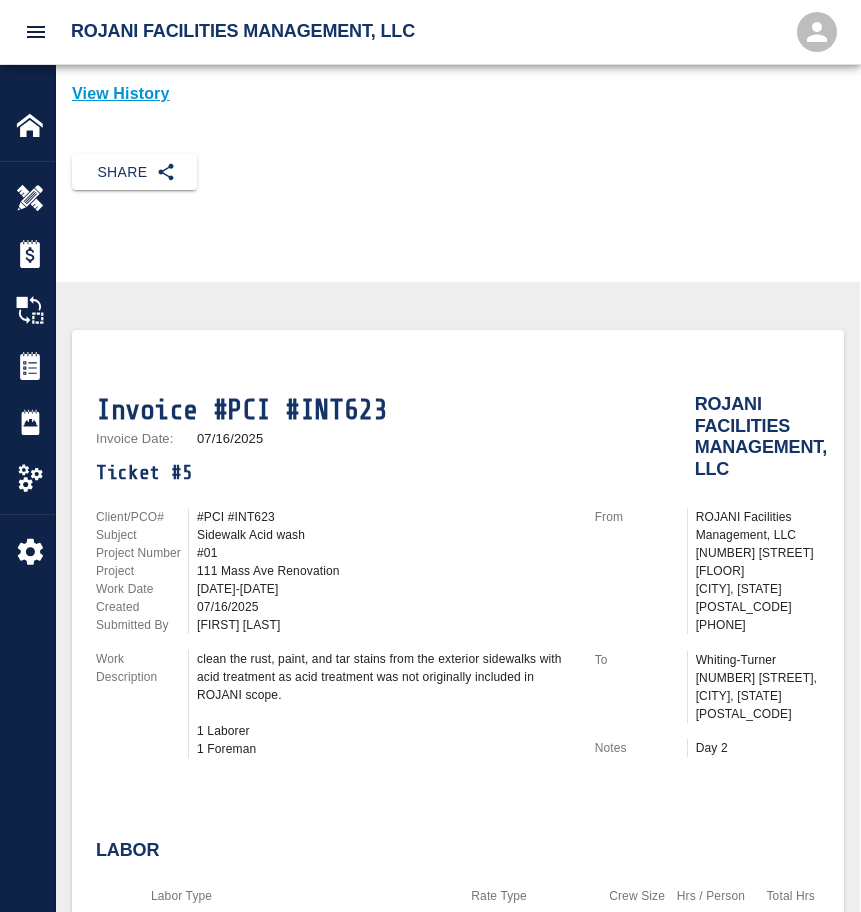 click on "clean the rust, paint, and tar stains from the exterior sidewalks with acid treatment as acid treatment was not originally included in ROJANI scope.
1 Laborer
1 Foreman" at bounding box center [384, 704] 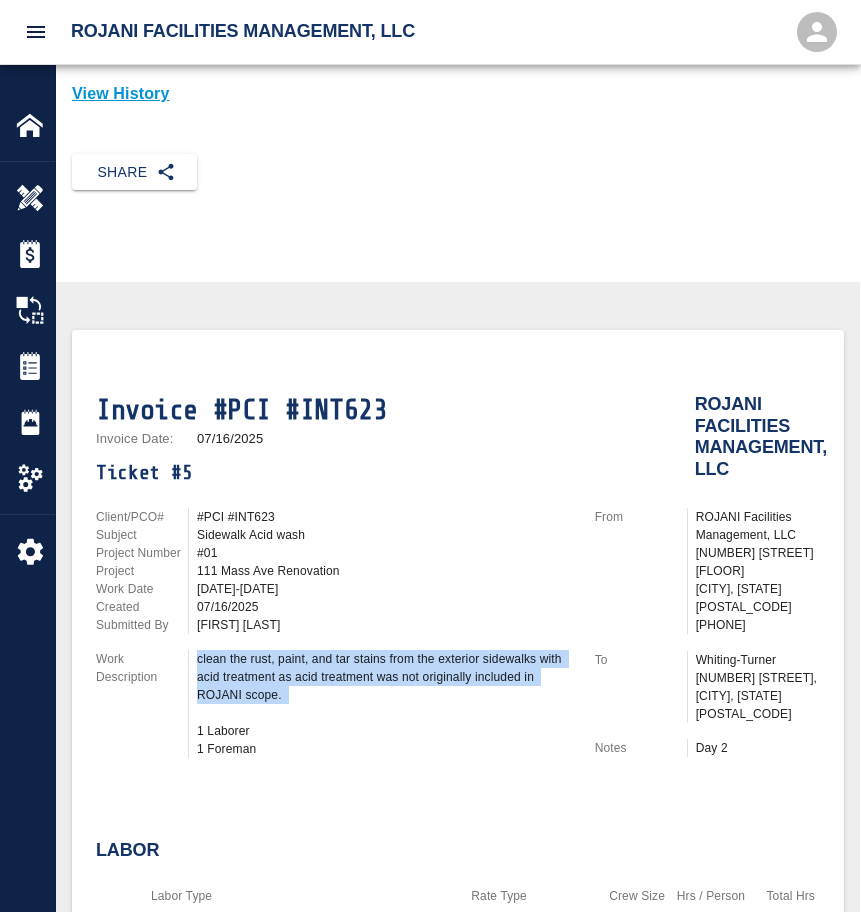 drag, startPoint x: 199, startPoint y: 656, endPoint x: 284, endPoint y: 707, distance: 99.12618 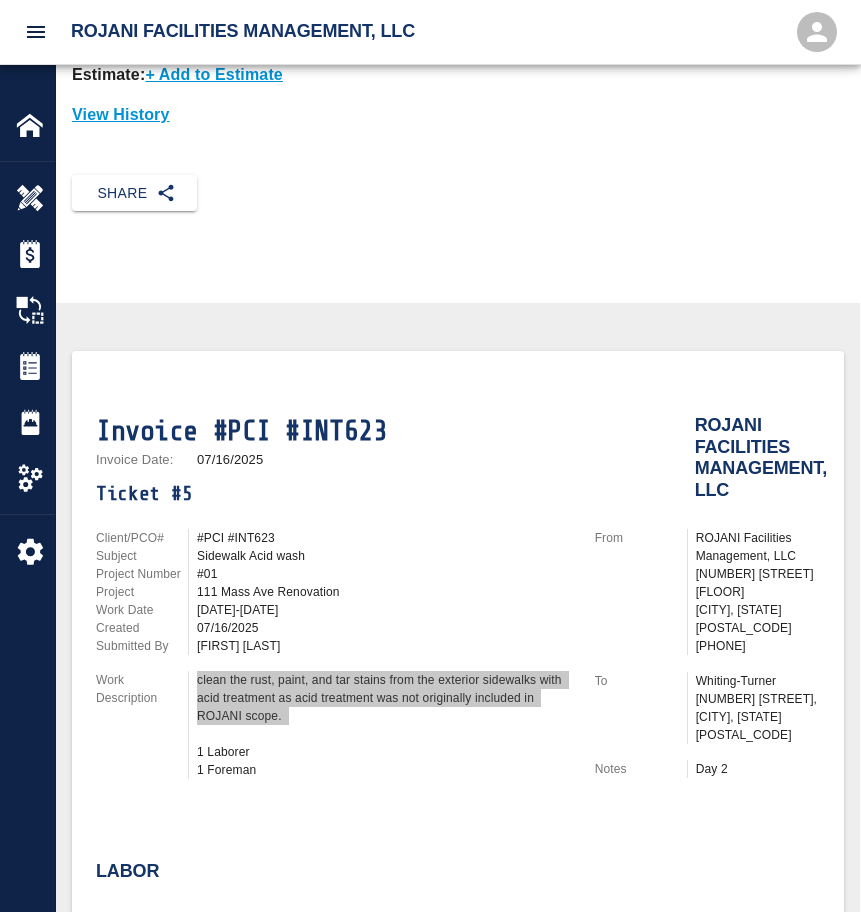 scroll, scrollTop: 200, scrollLeft: 0, axis: vertical 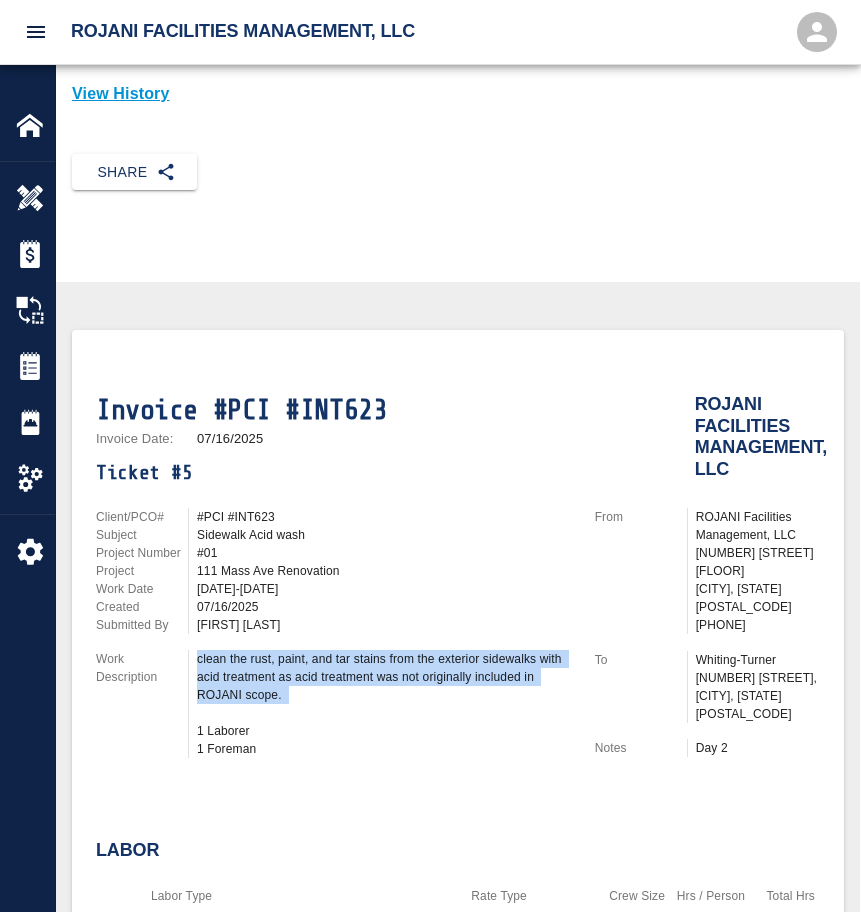 click on "Ticket #5" at bounding box center [333, 472] 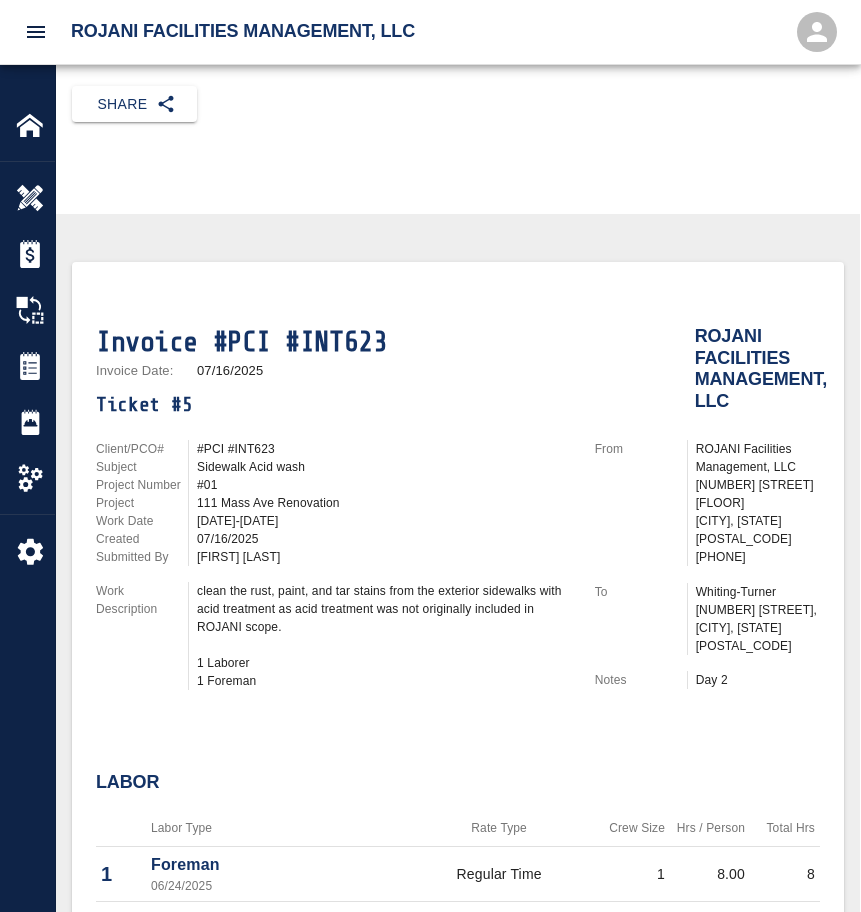 scroll, scrollTop: 300, scrollLeft: 0, axis: vertical 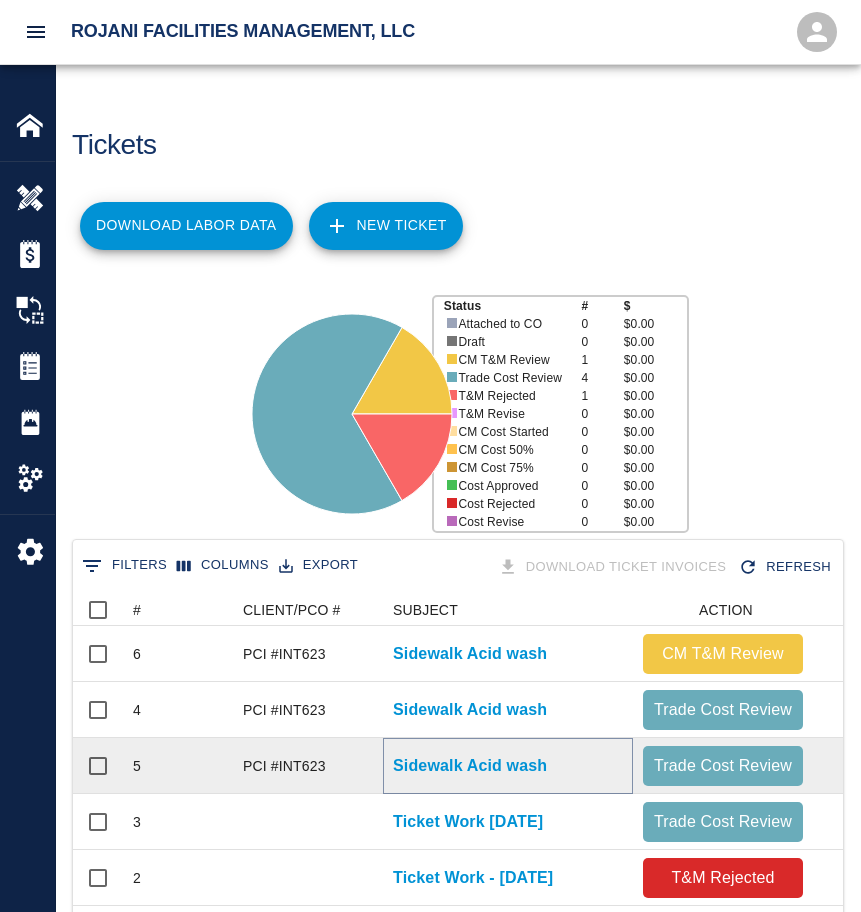 click on "Sidewalk Acid wash" at bounding box center (470, 766) 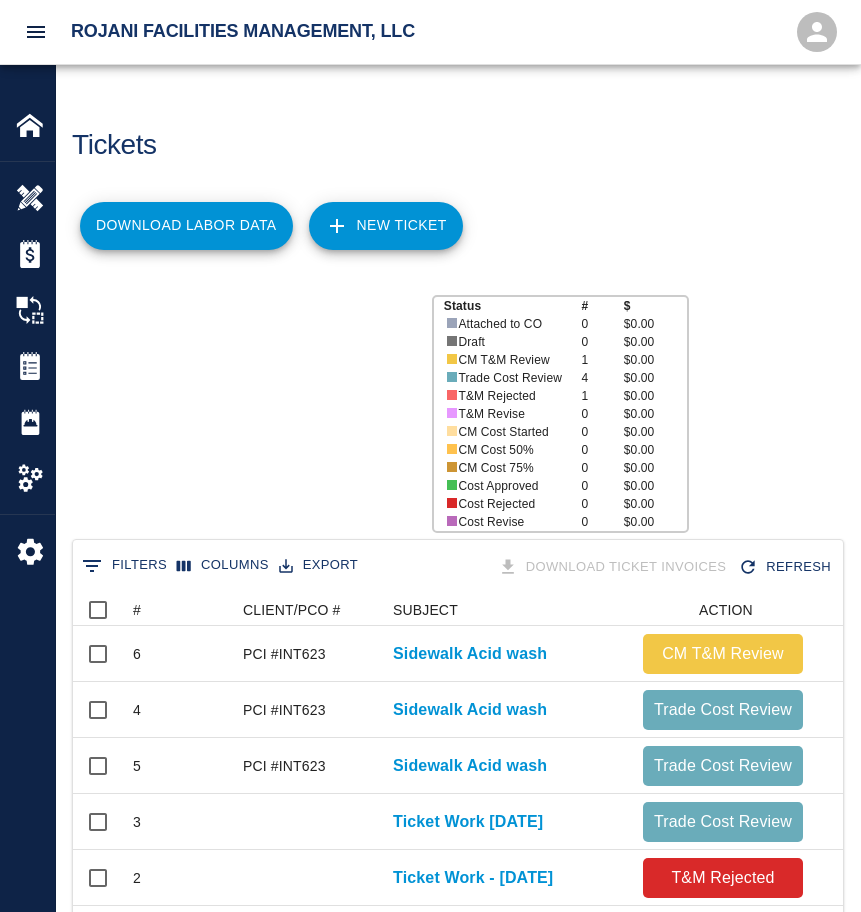 scroll, scrollTop: 16, scrollLeft: 16, axis: both 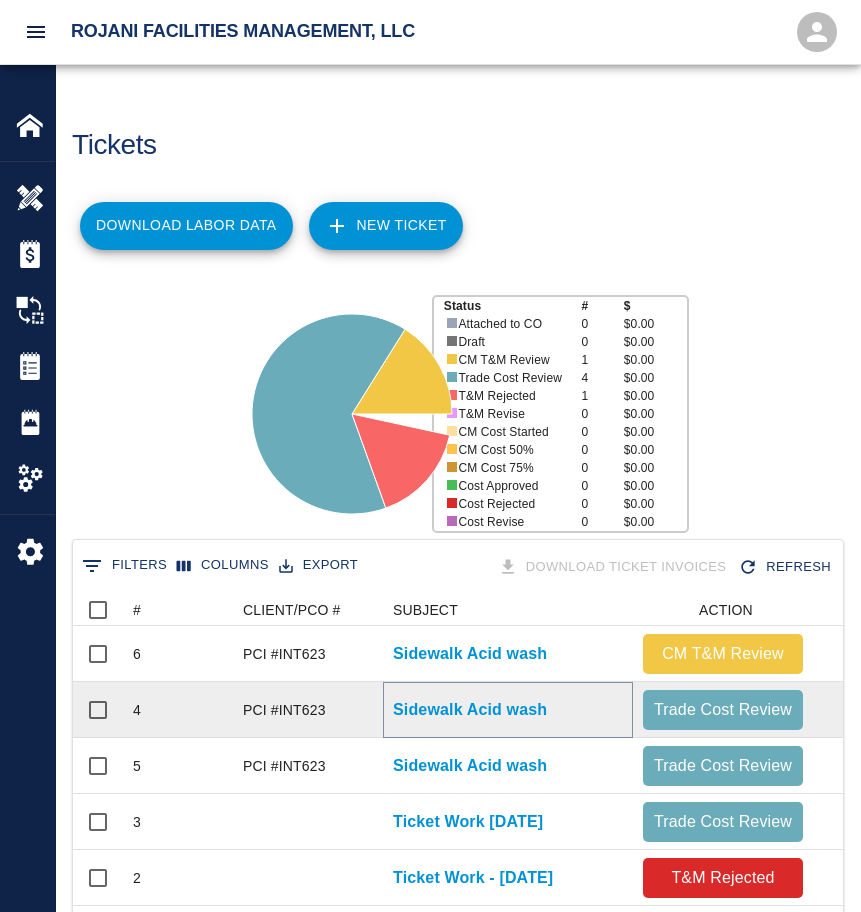 click on "Sidewalk Acid wash" at bounding box center (470, 710) 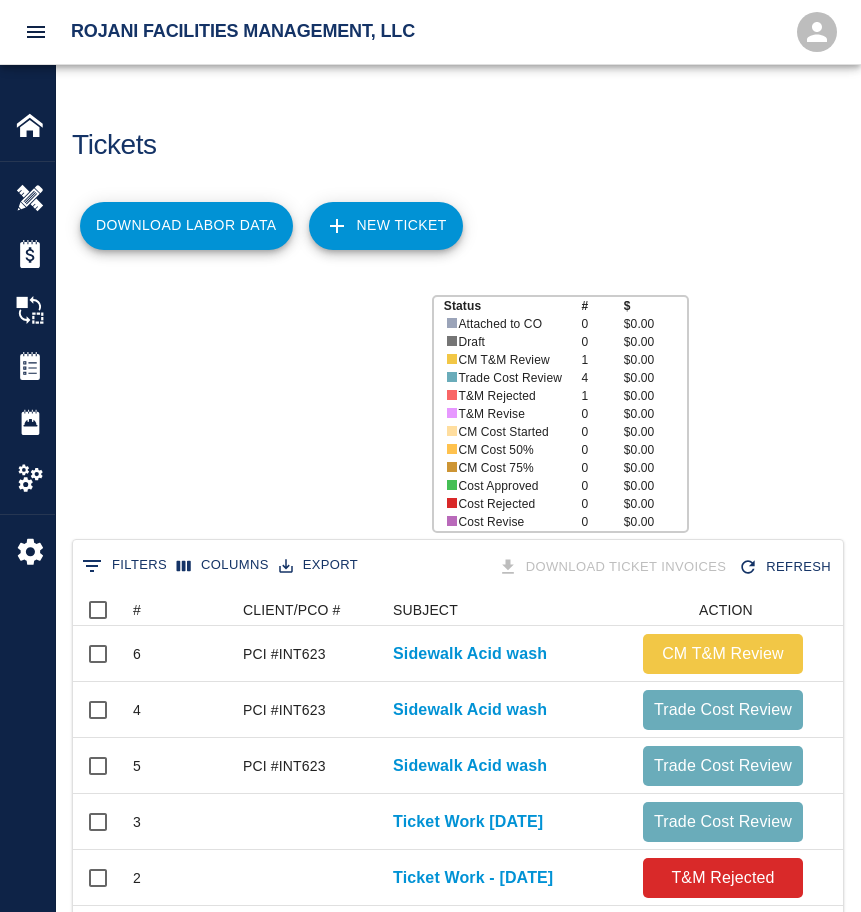 scroll, scrollTop: 16, scrollLeft: 16, axis: both 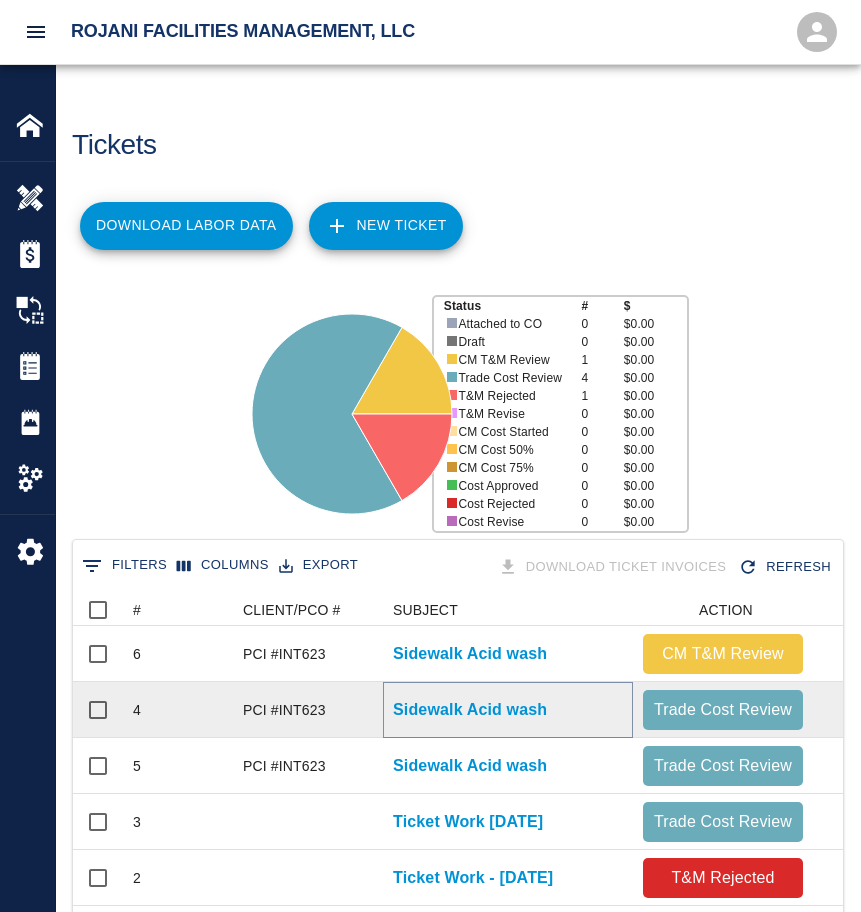click on "Sidewalk Acid wash" at bounding box center [470, 710] 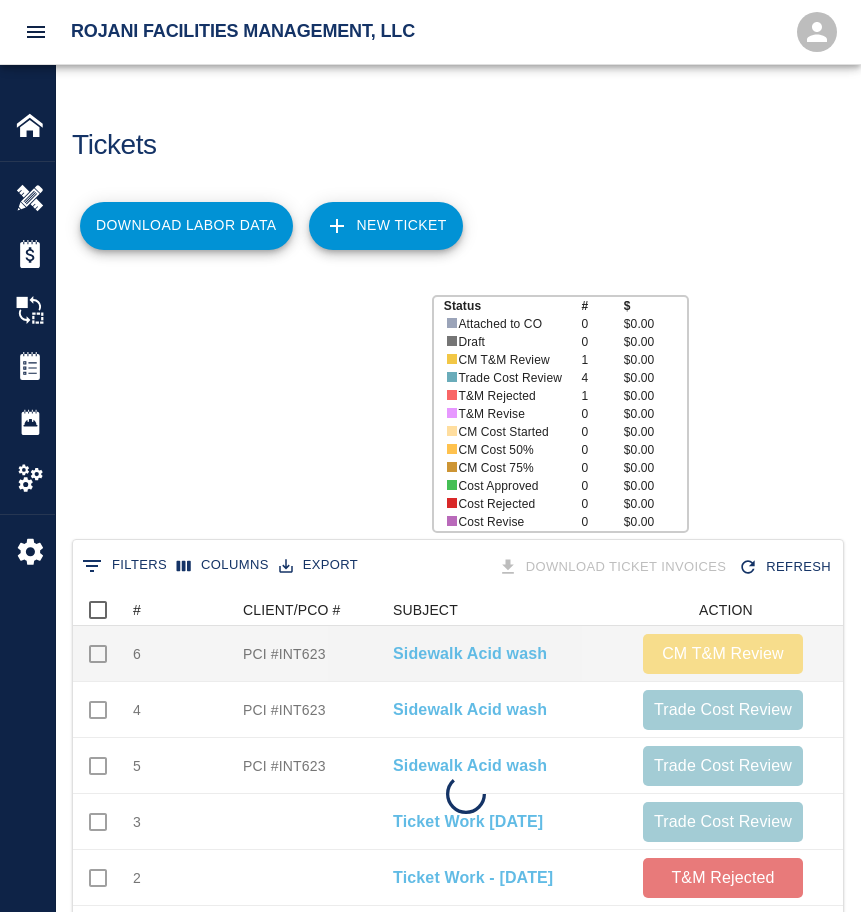 scroll, scrollTop: 16, scrollLeft: 16, axis: both 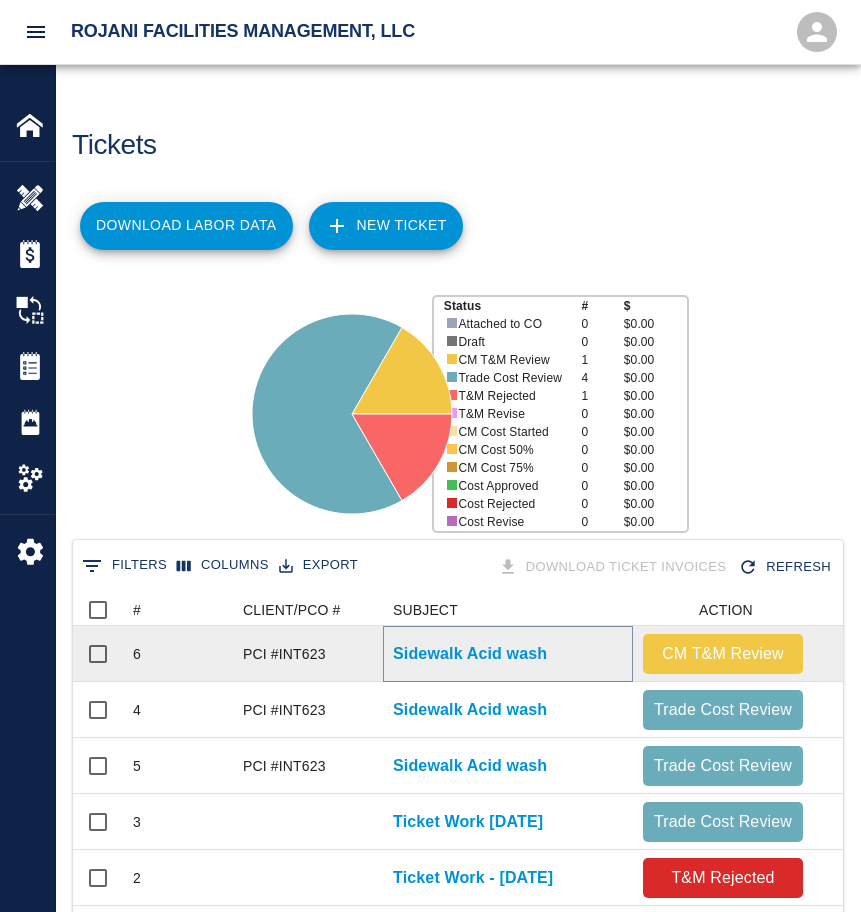 click on "Sidewalk Acid wash" at bounding box center (470, 654) 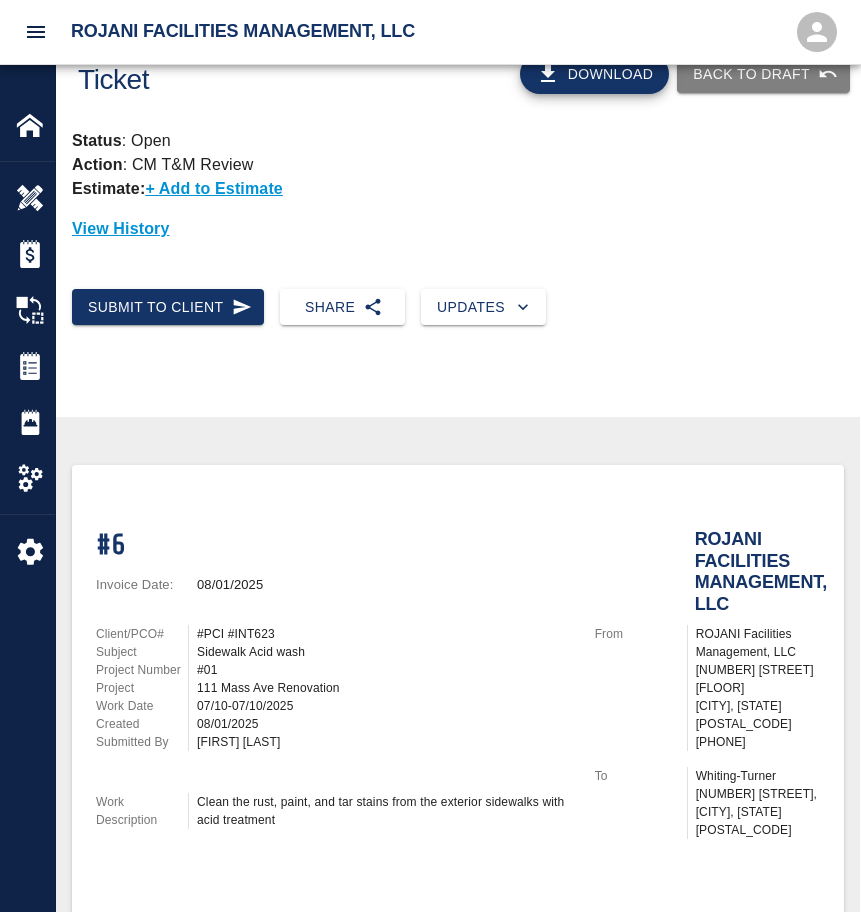 scroll, scrollTop: 100, scrollLeft: 0, axis: vertical 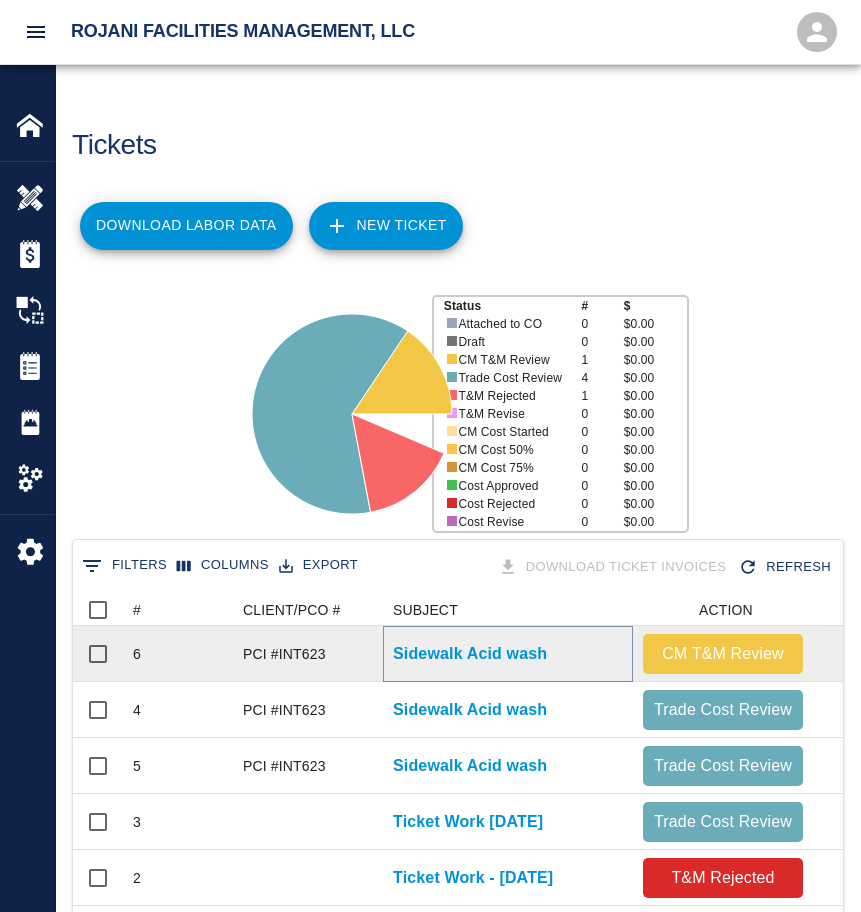 click on "Sidewalk Acid wash" at bounding box center (470, 654) 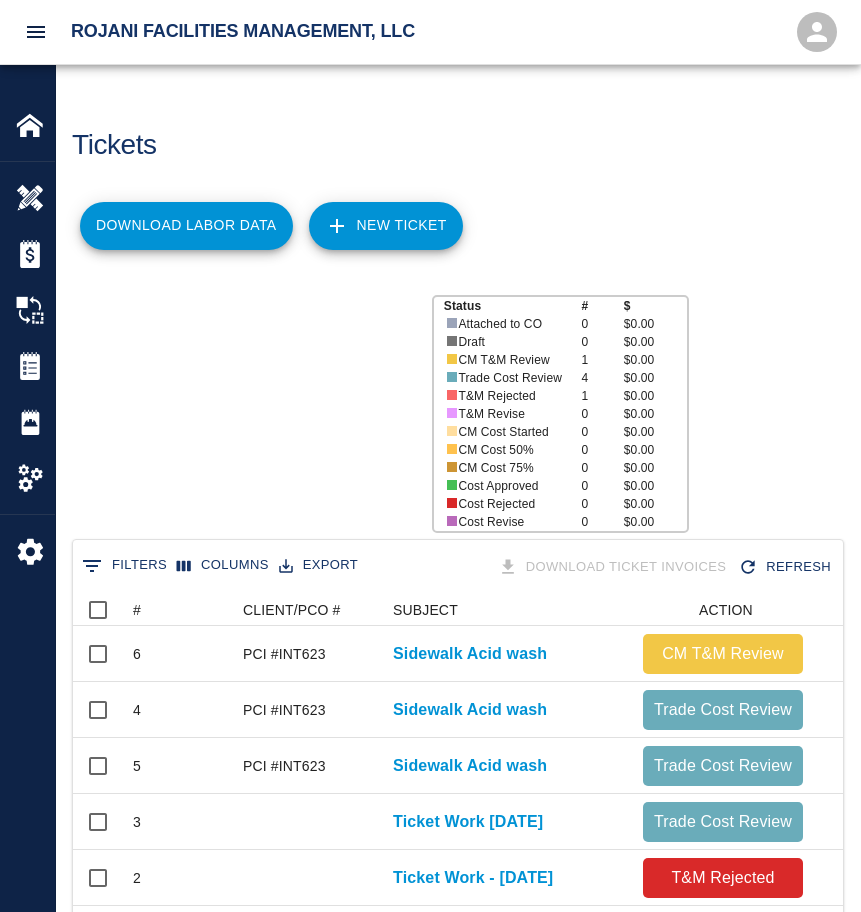 scroll, scrollTop: 16, scrollLeft: 16, axis: both 